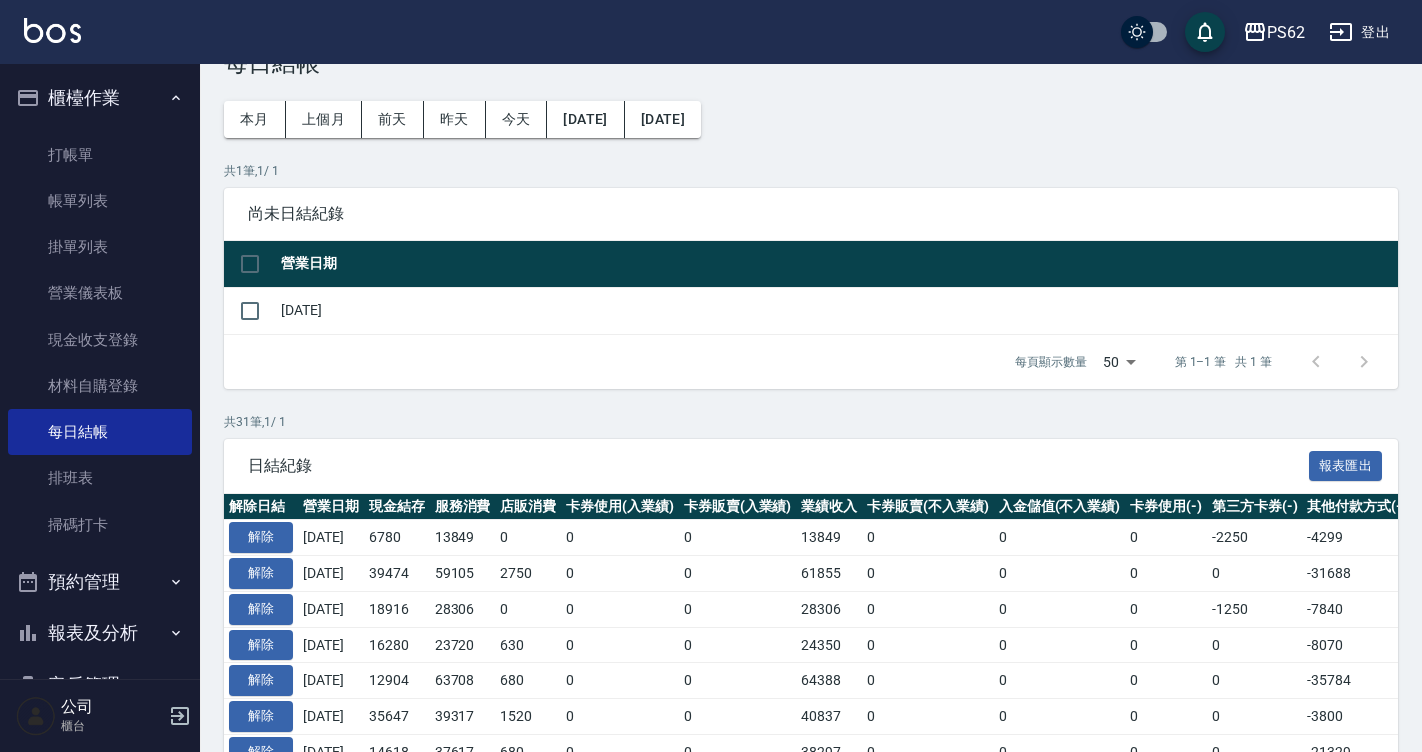 scroll, scrollTop: 0, scrollLeft: 0, axis: both 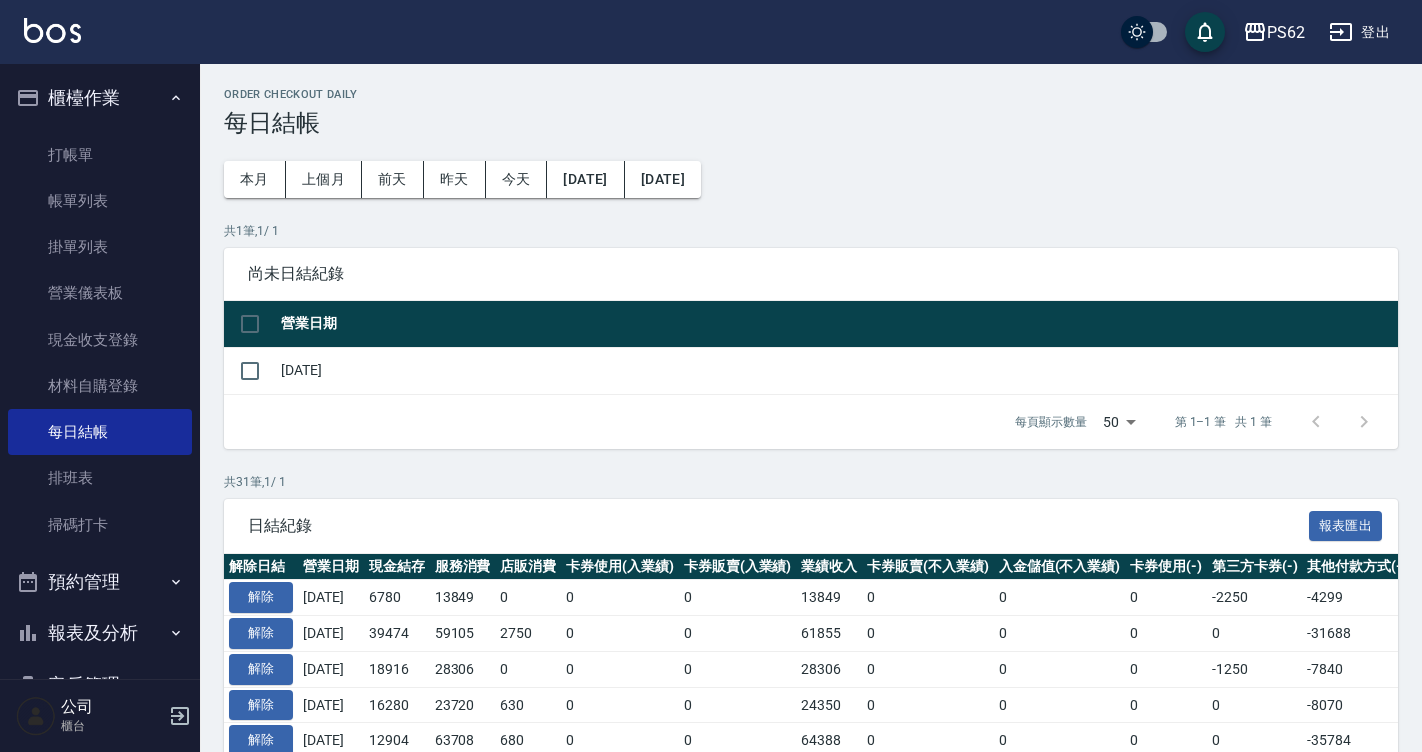 click on "0" at bounding box center (928, 634) 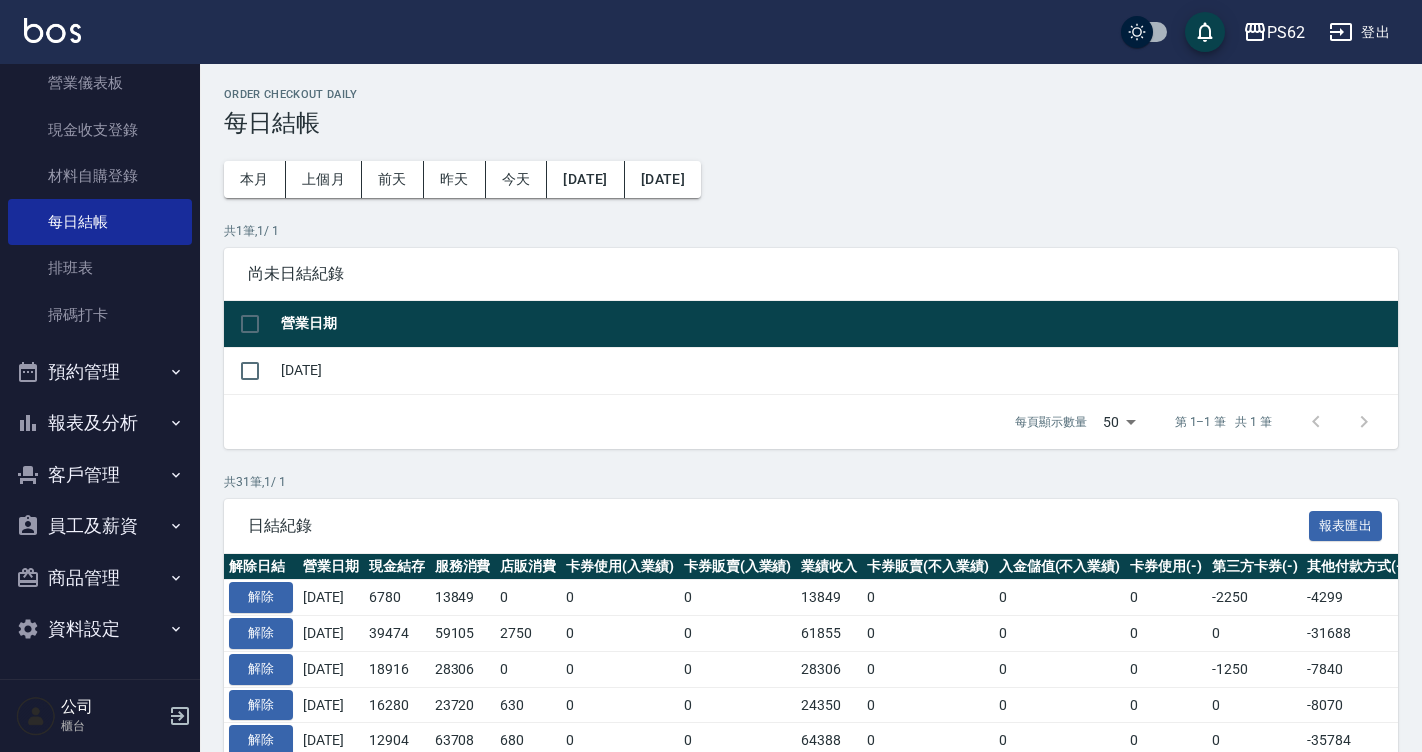 click on "報表及分析" at bounding box center [100, 423] 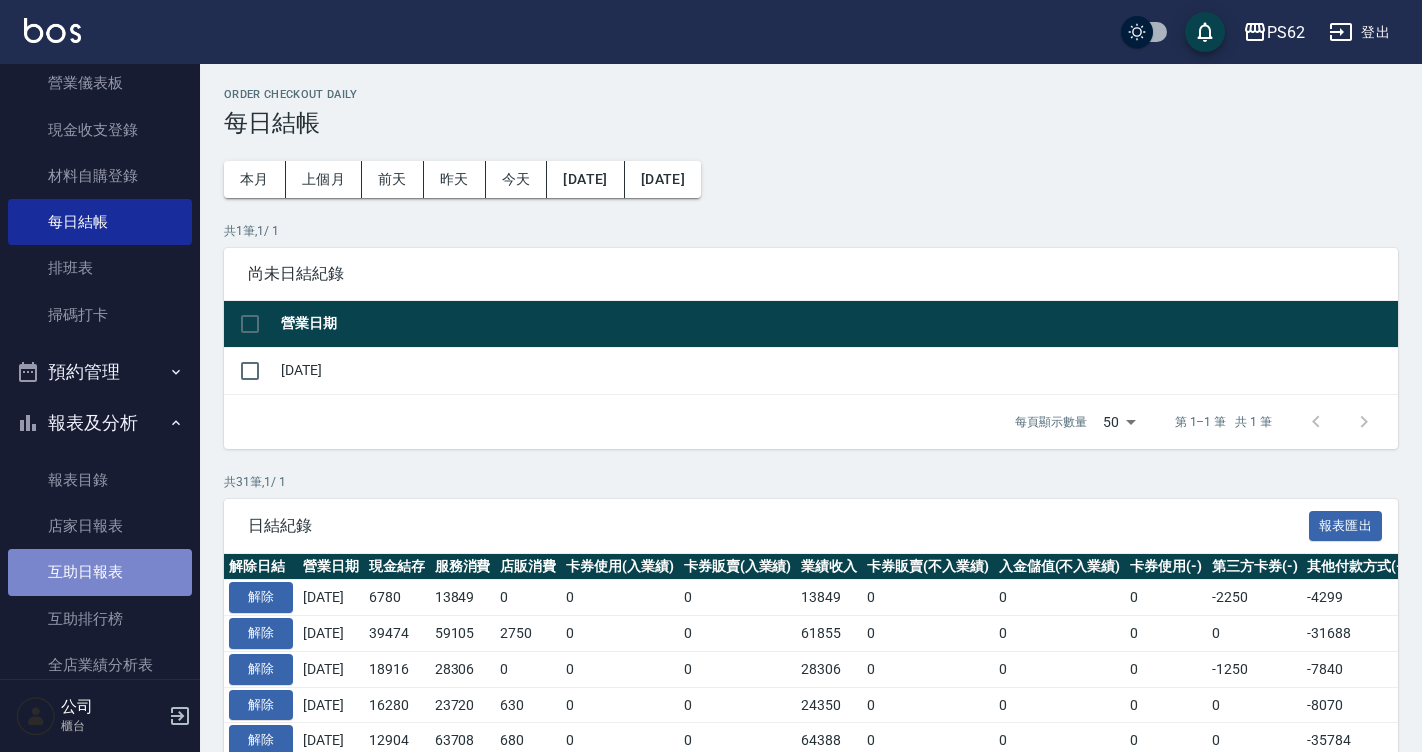 click on "互助日報表" at bounding box center [100, 572] 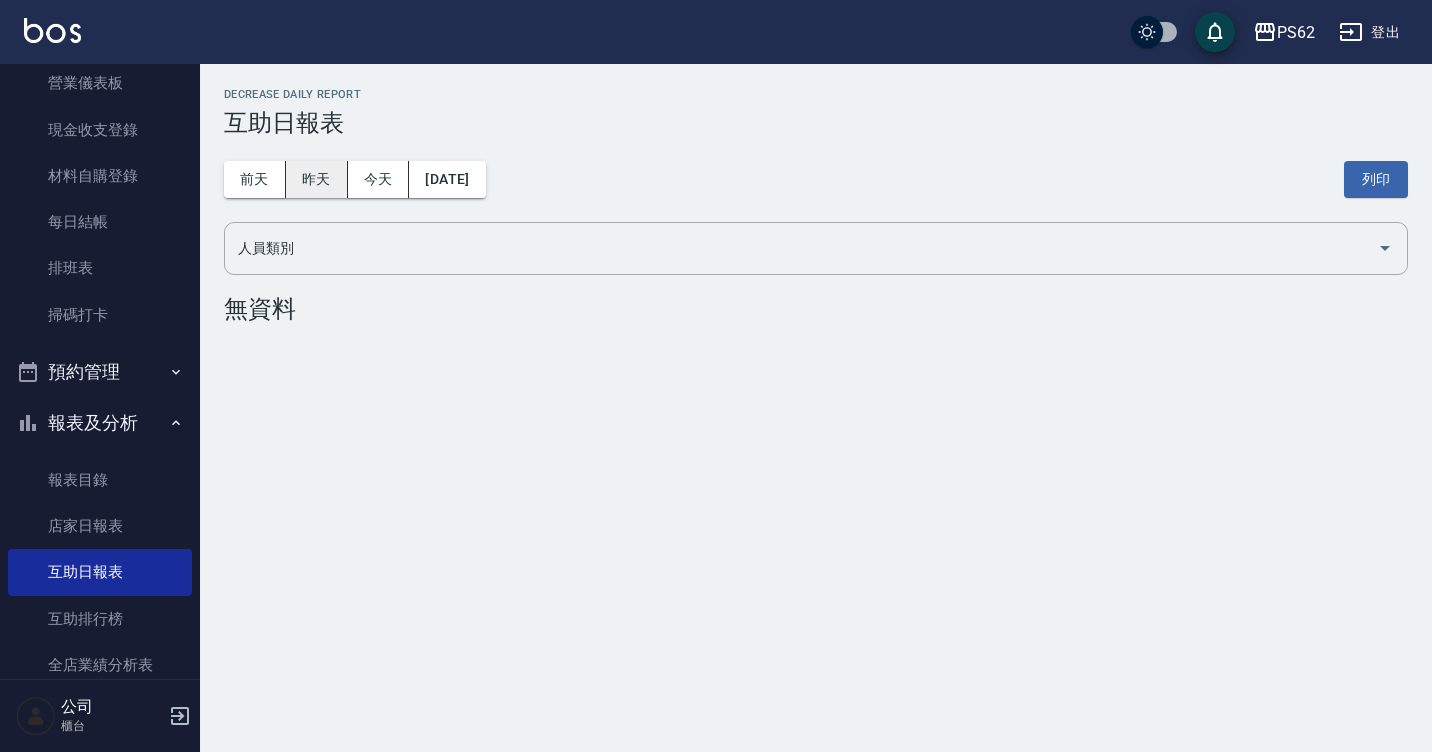 click on "昨天" at bounding box center (317, 179) 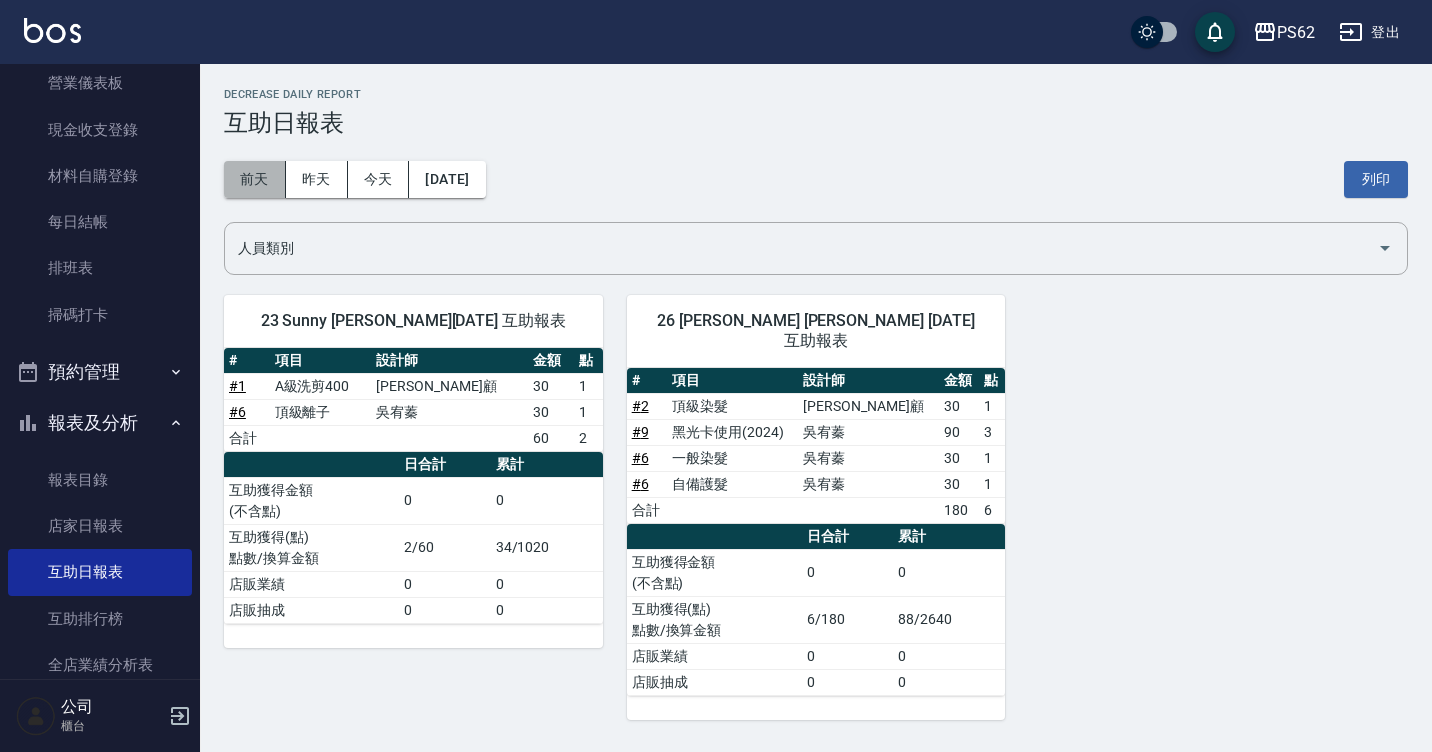 click on "前天" at bounding box center [255, 179] 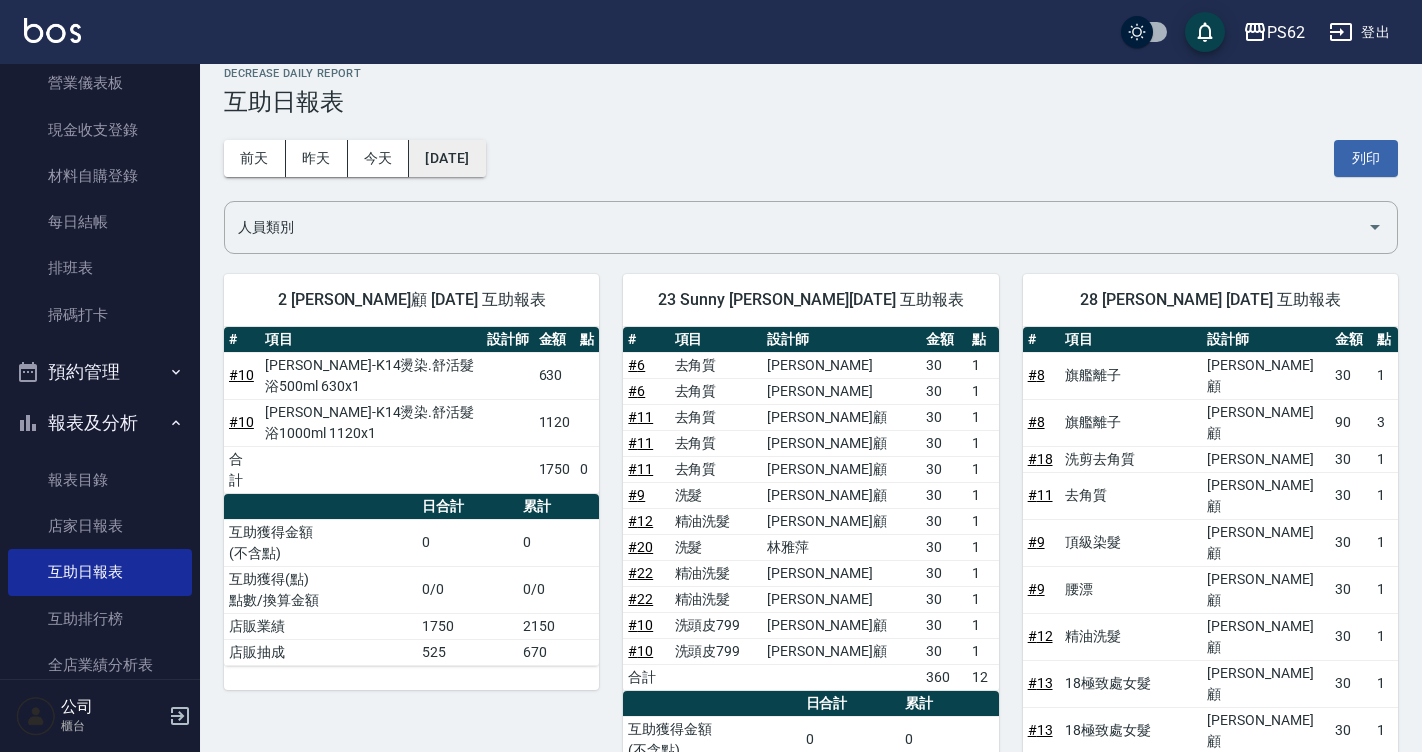 scroll, scrollTop: 0, scrollLeft: 0, axis: both 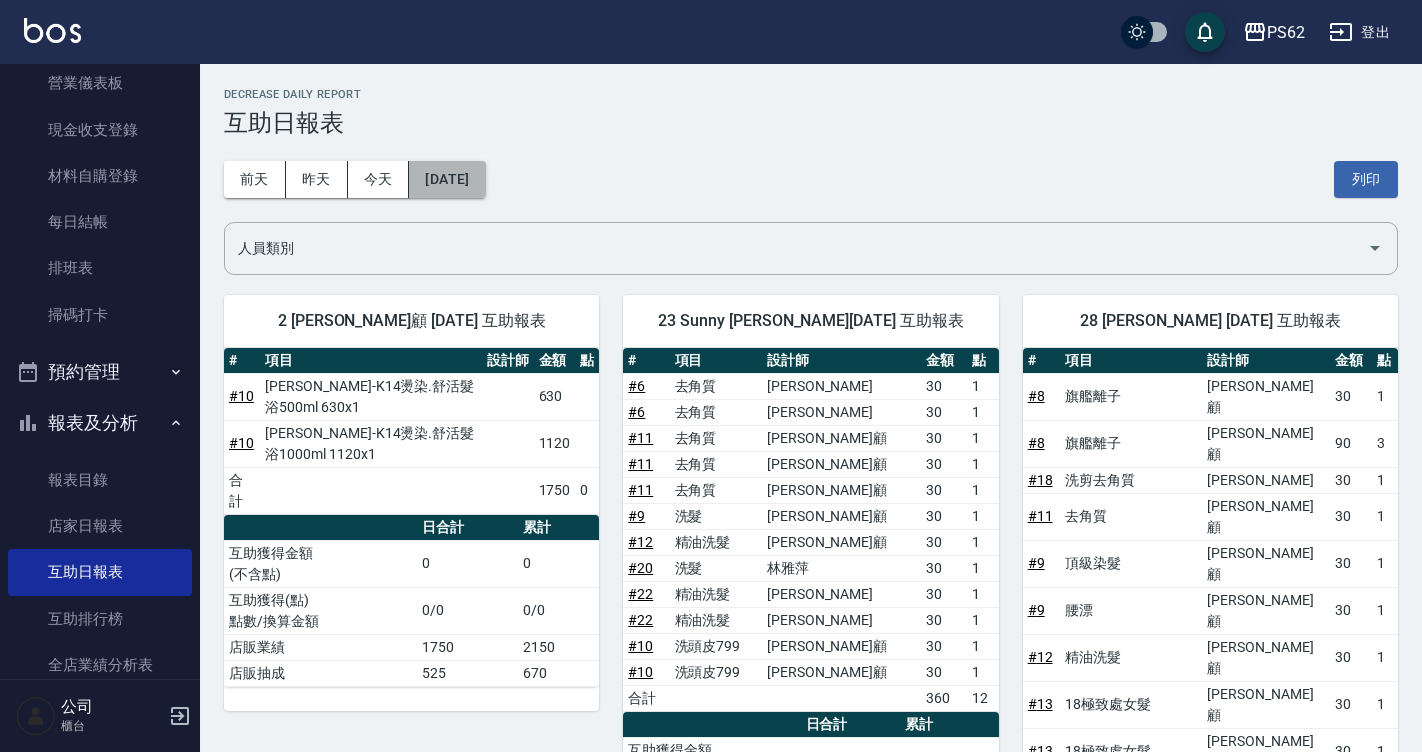 click on "[DATE]" at bounding box center (447, 179) 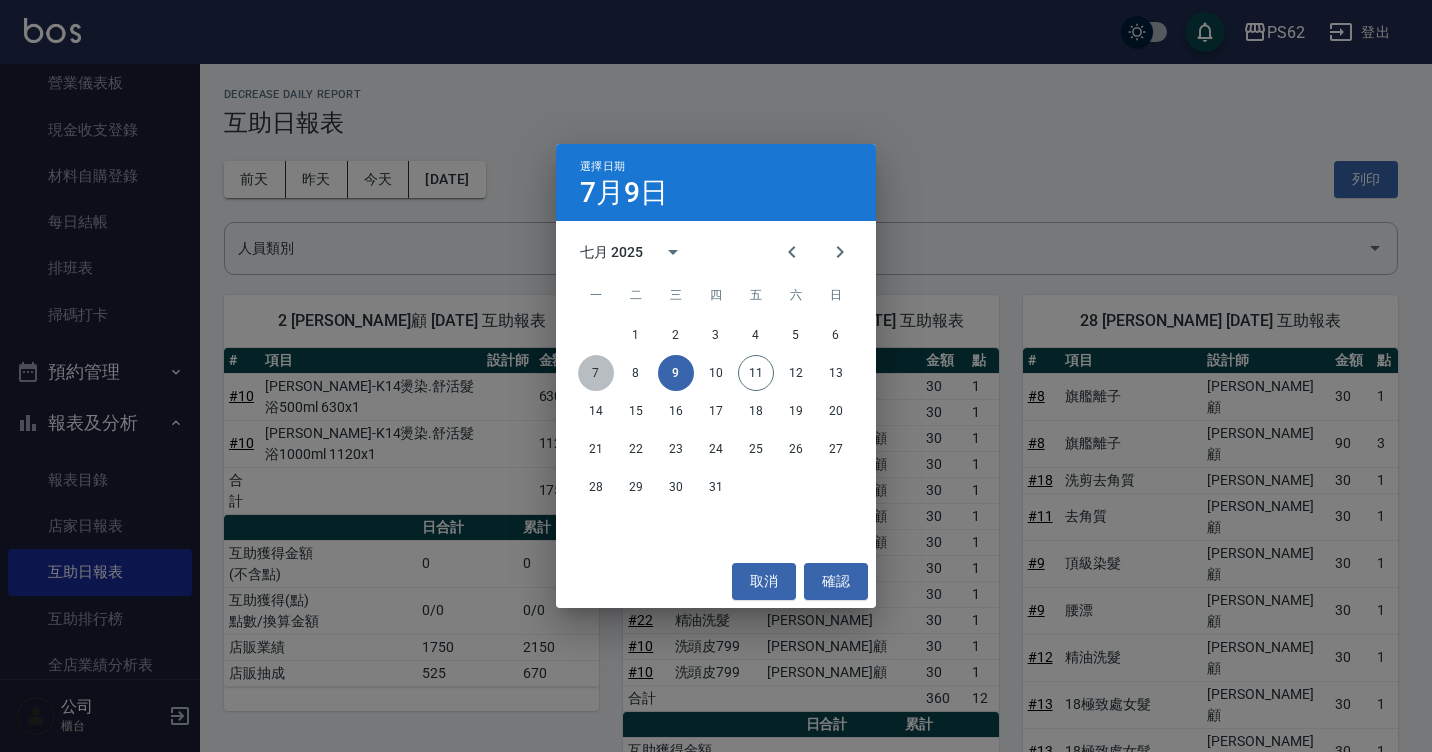 click on "7" at bounding box center [596, 373] 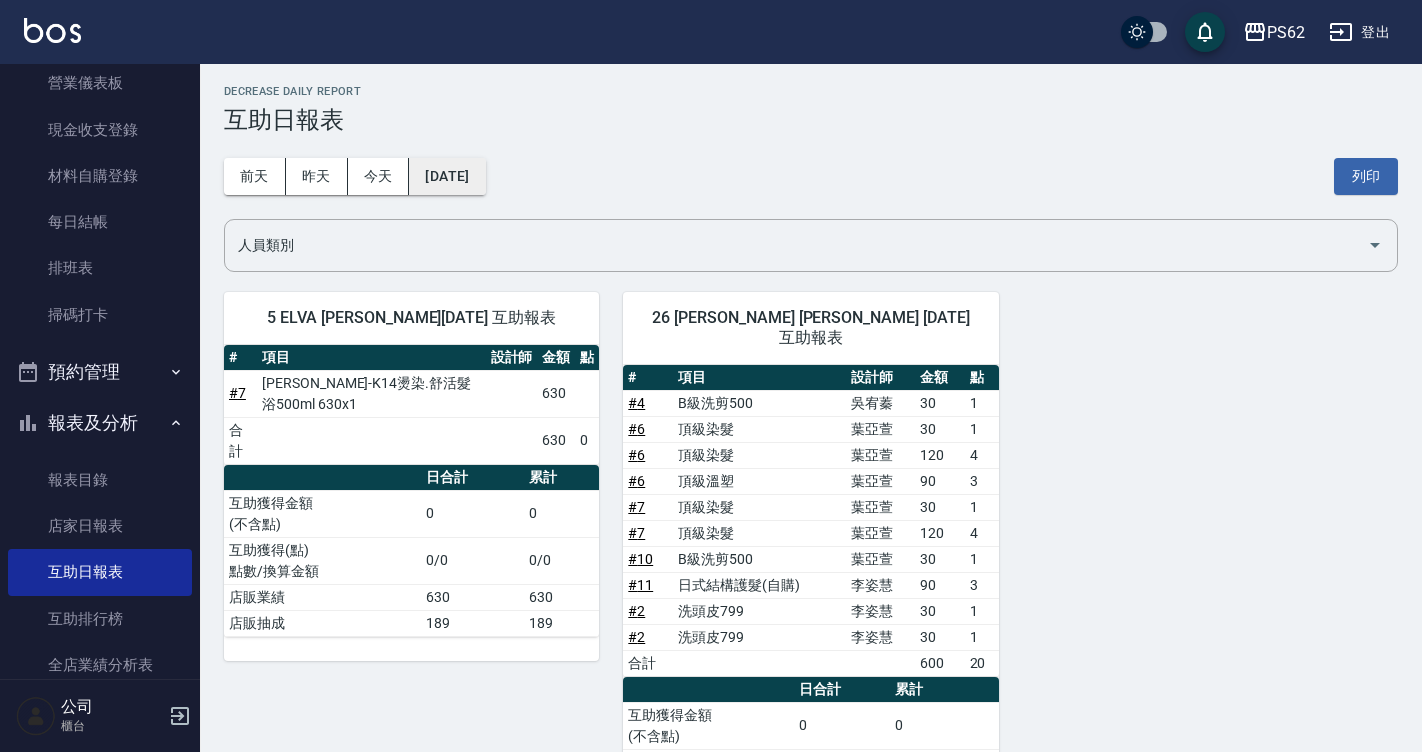 scroll, scrollTop: 0, scrollLeft: 0, axis: both 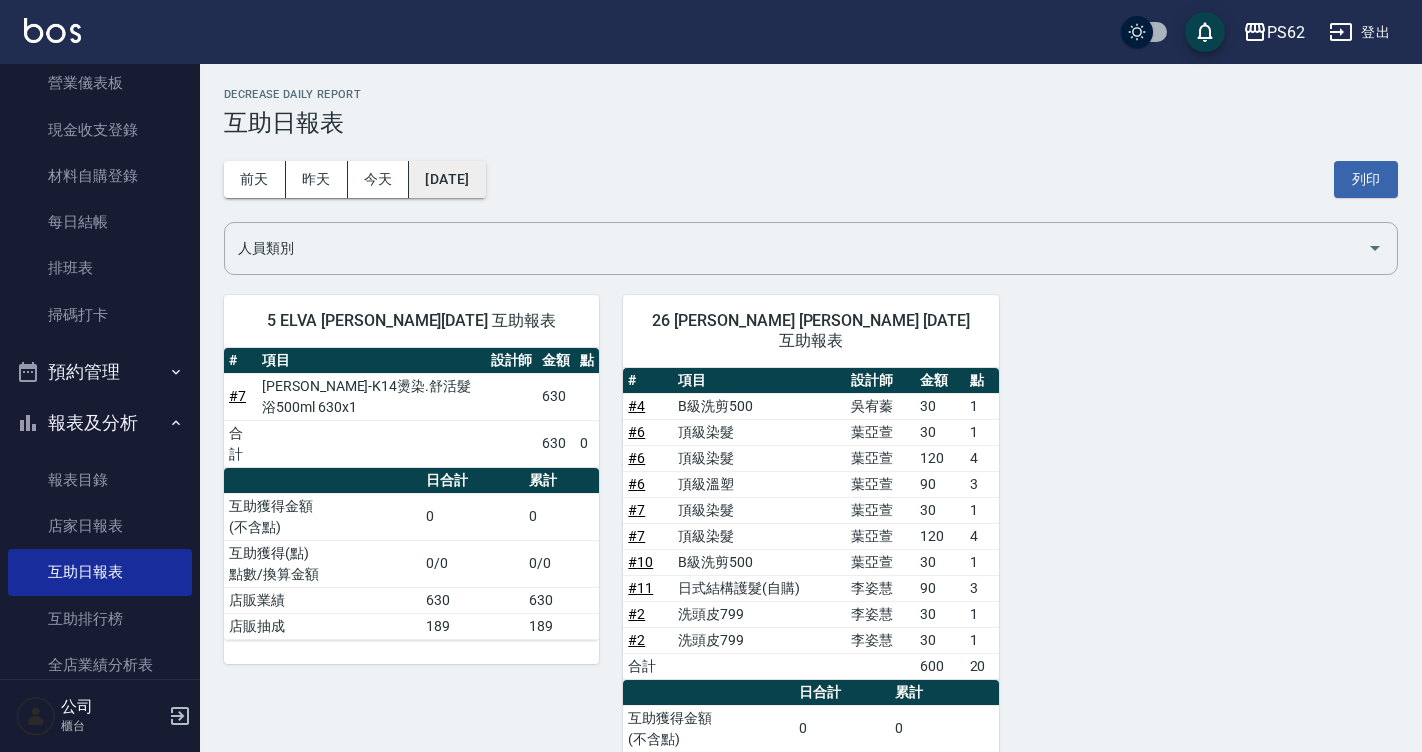 click on "[DATE]" at bounding box center [447, 179] 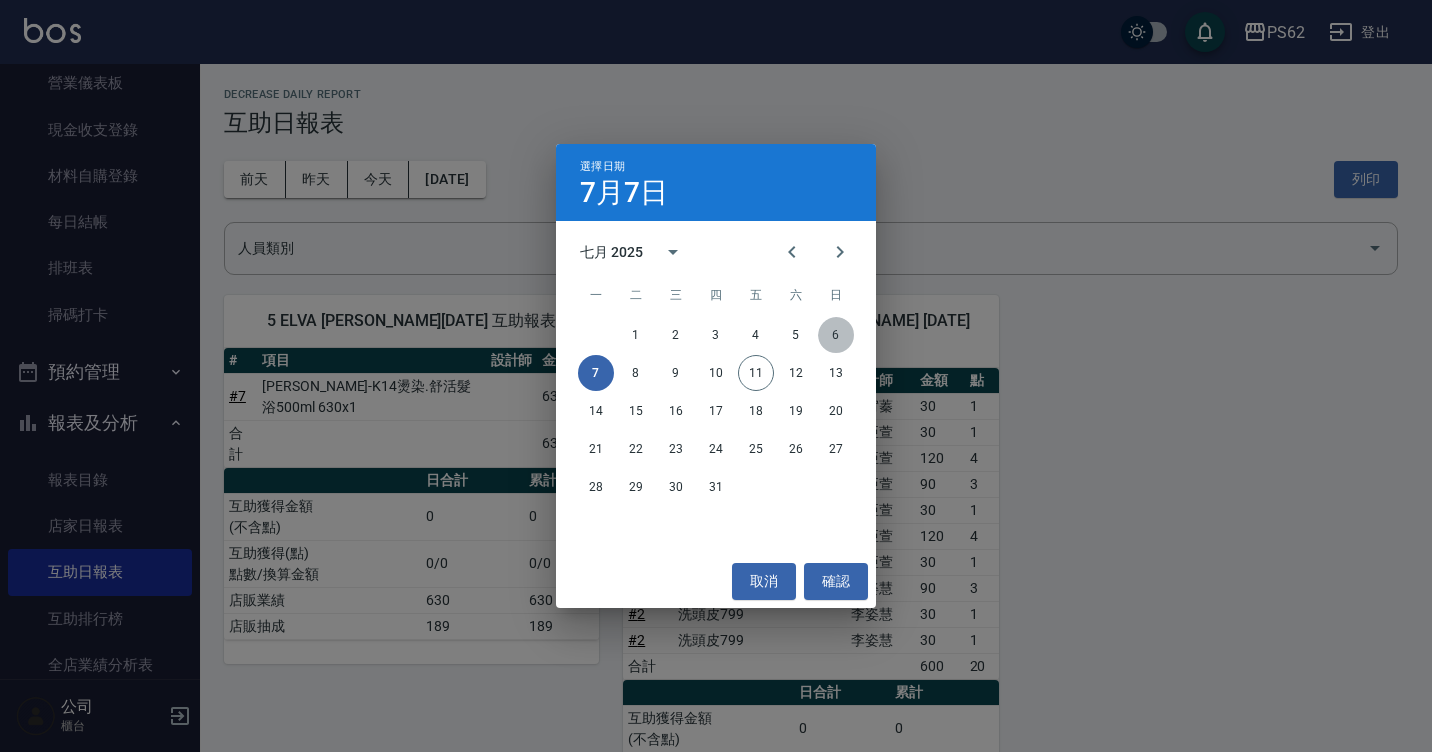 click on "6" at bounding box center [836, 335] 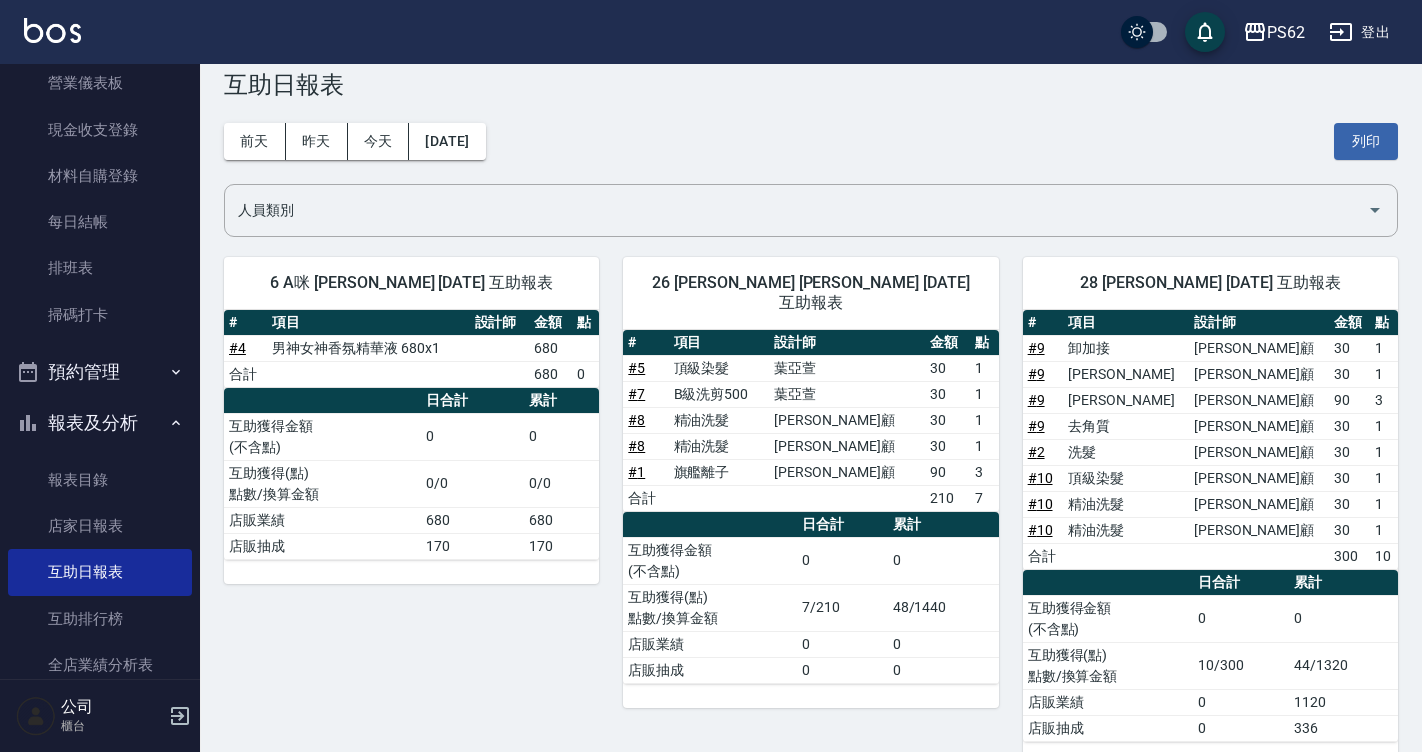 scroll, scrollTop: 0, scrollLeft: 0, axis: both 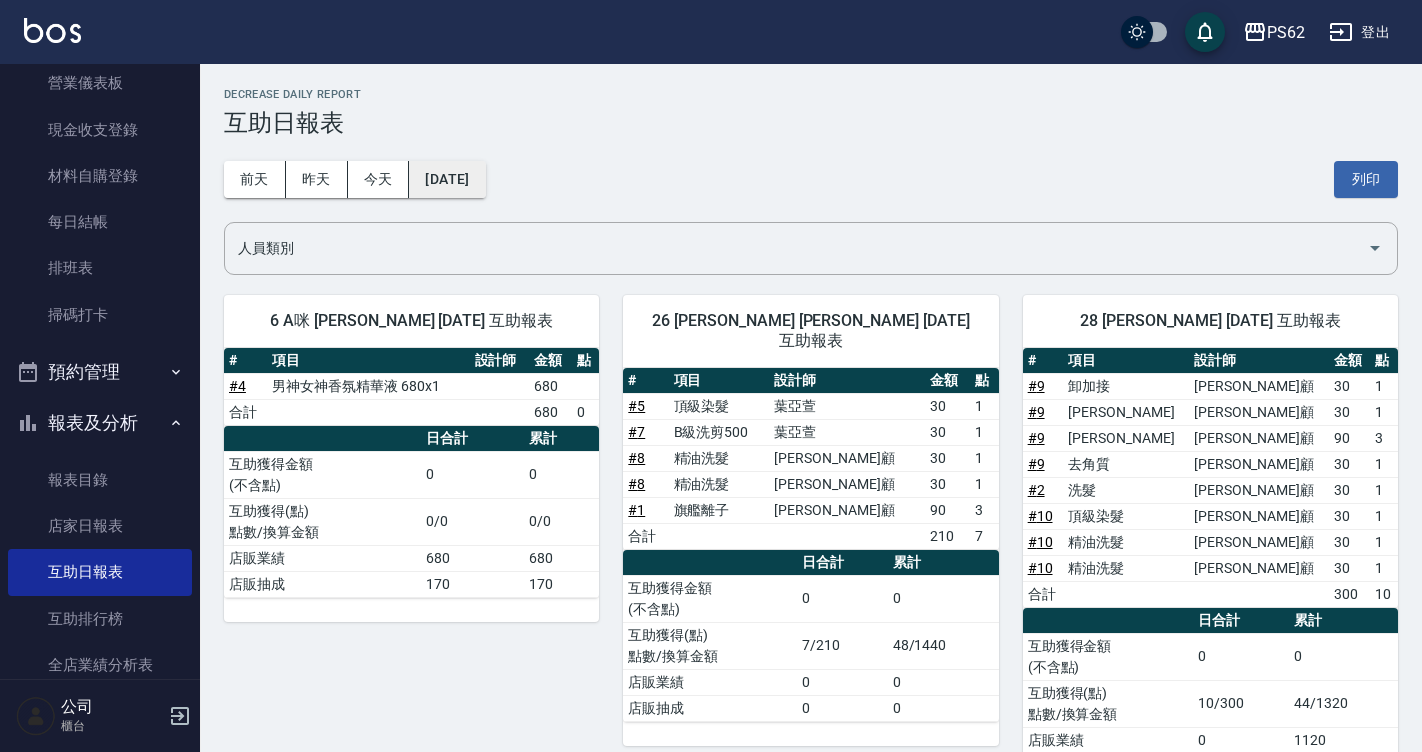 click on "[DATE]" at bounding box center (447, 179) 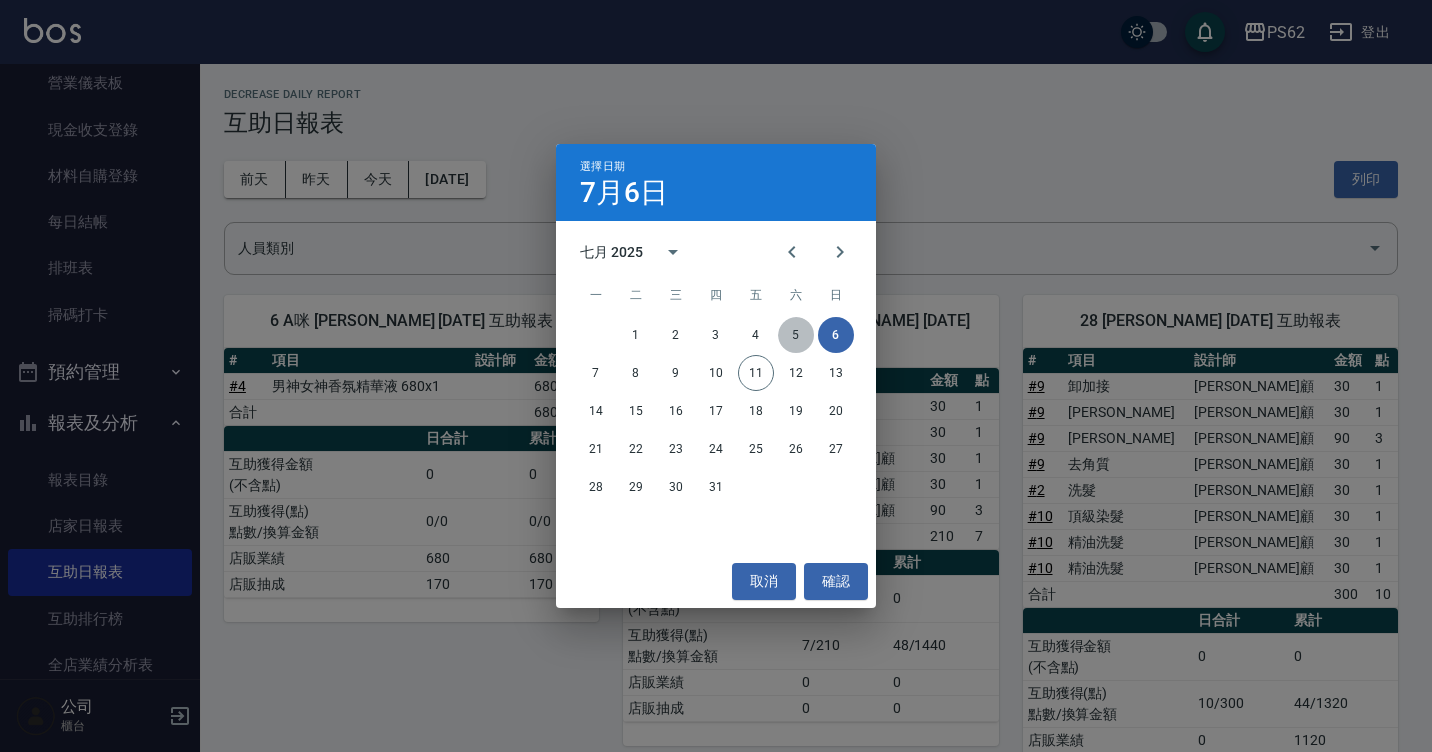 click on "5" at bounding box center [796, 335] 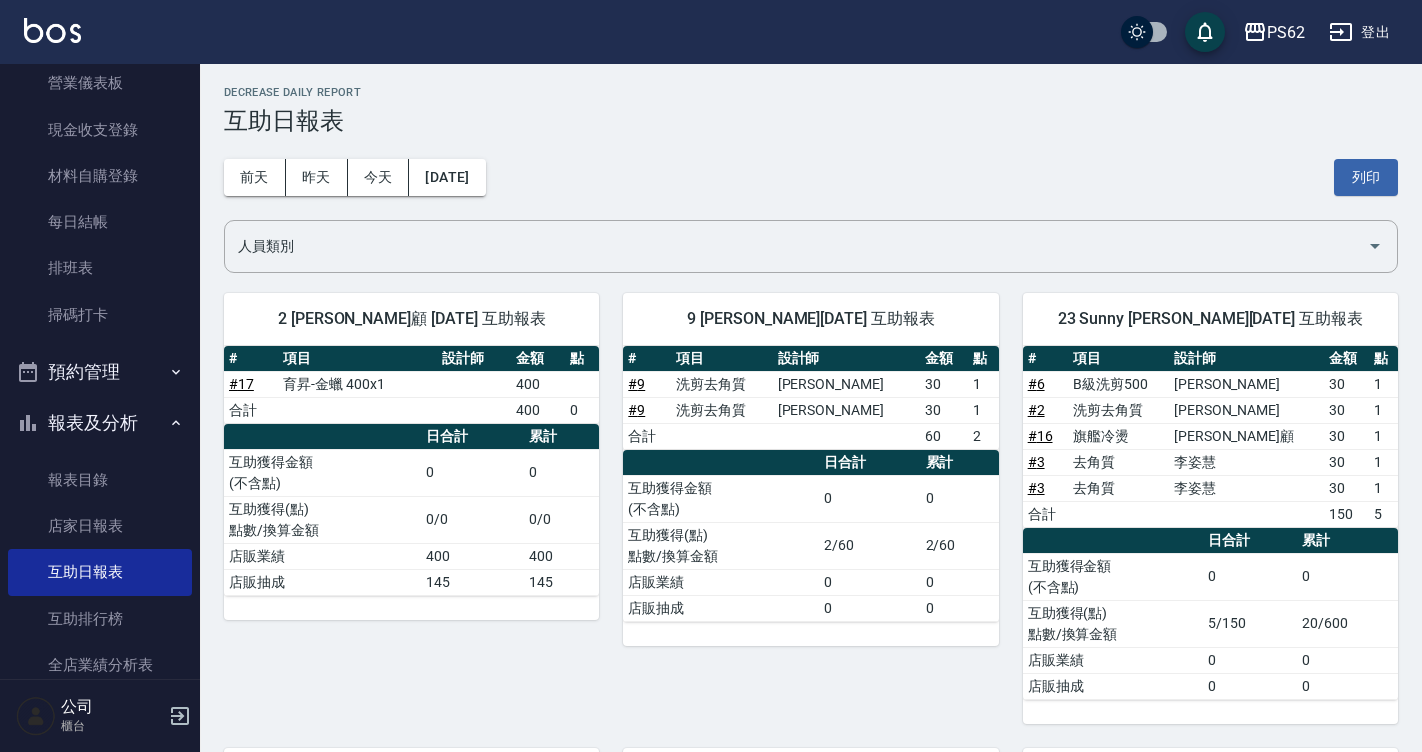 scroll, scrollTop: 0, scrollLeft: 0, axis: both 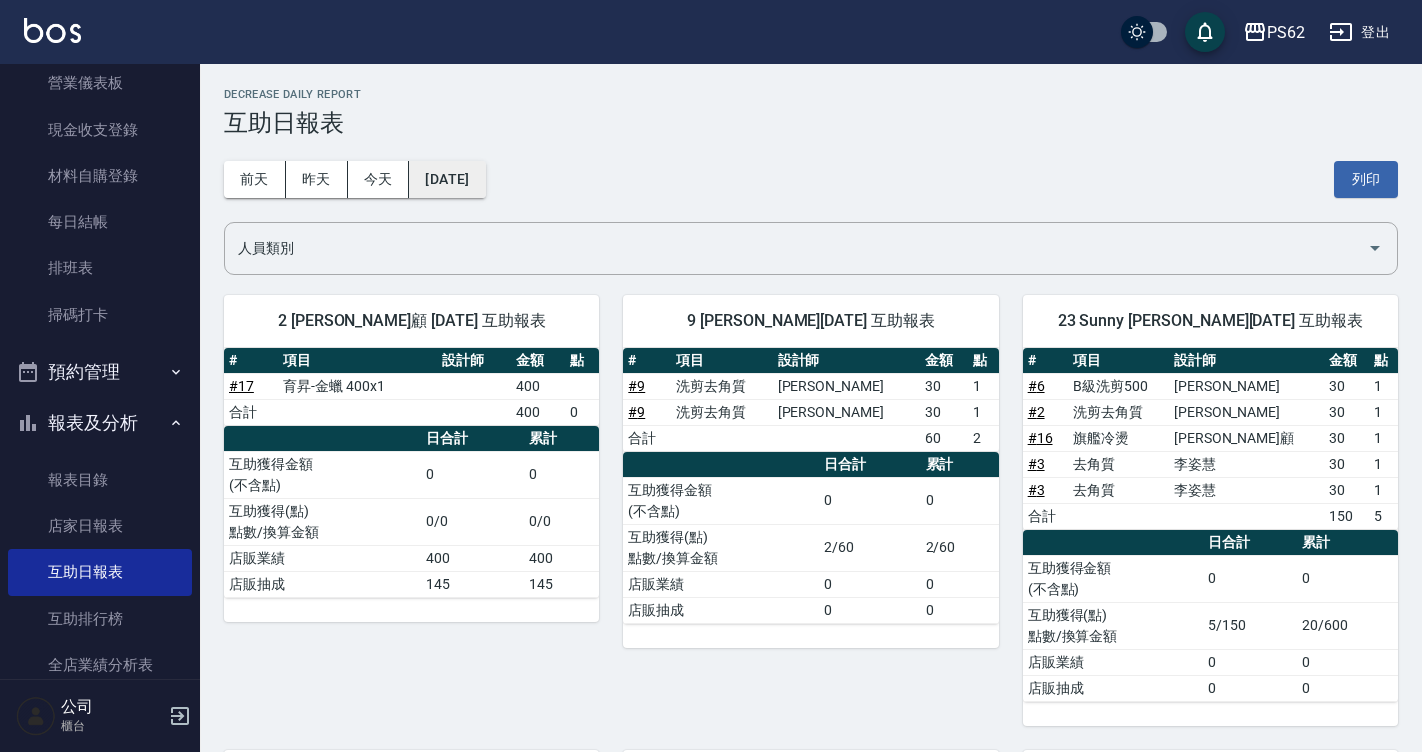click on "[DATE]" at bounding box center [447, 179] 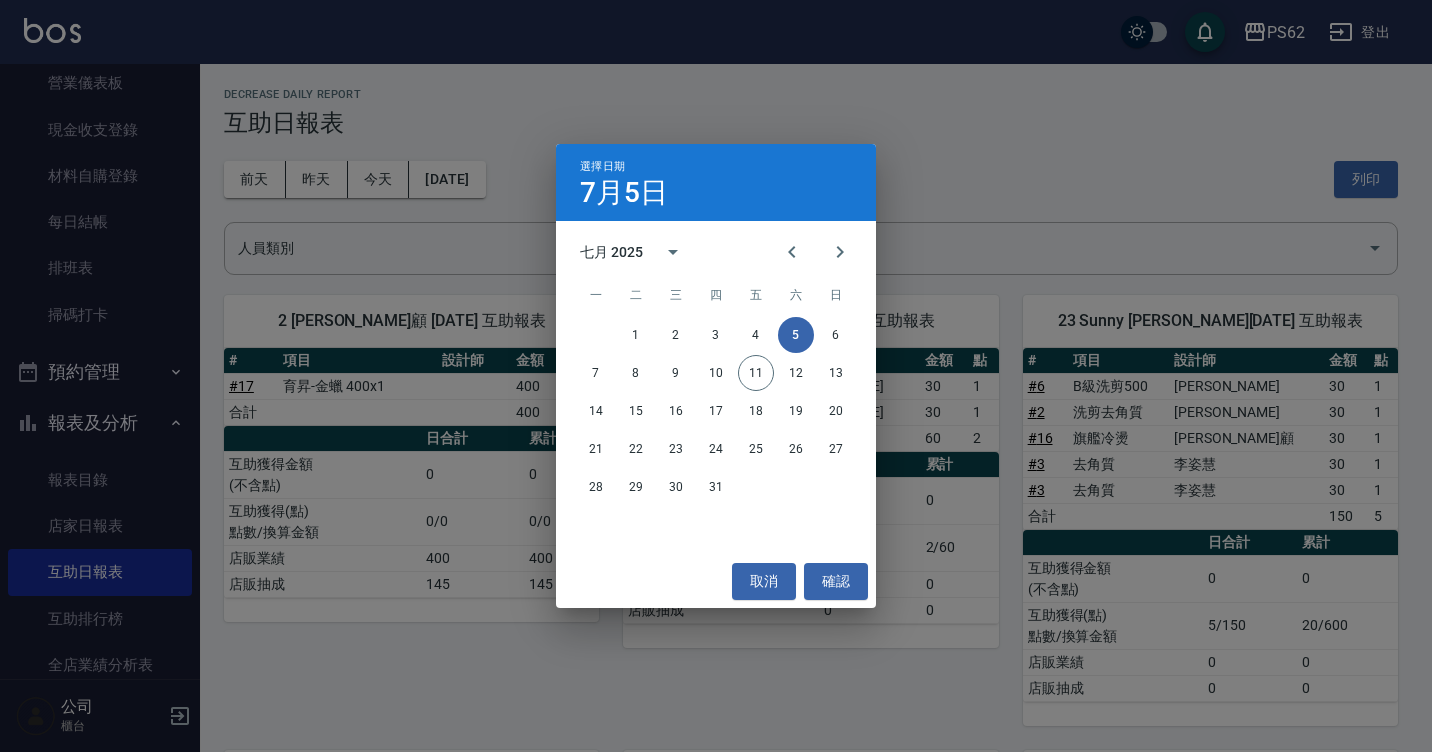 click on "選擇日期 [DATE] 七月 2025 一 二 三 四 五 六 日 1 2 3 4 5 6 7 8 9 10 11 12 13 14 15 16 17 18 19 20 21 22 23 24 25 26 27 28 29 30 31 取消 確認" at bounding box center (716, 376) 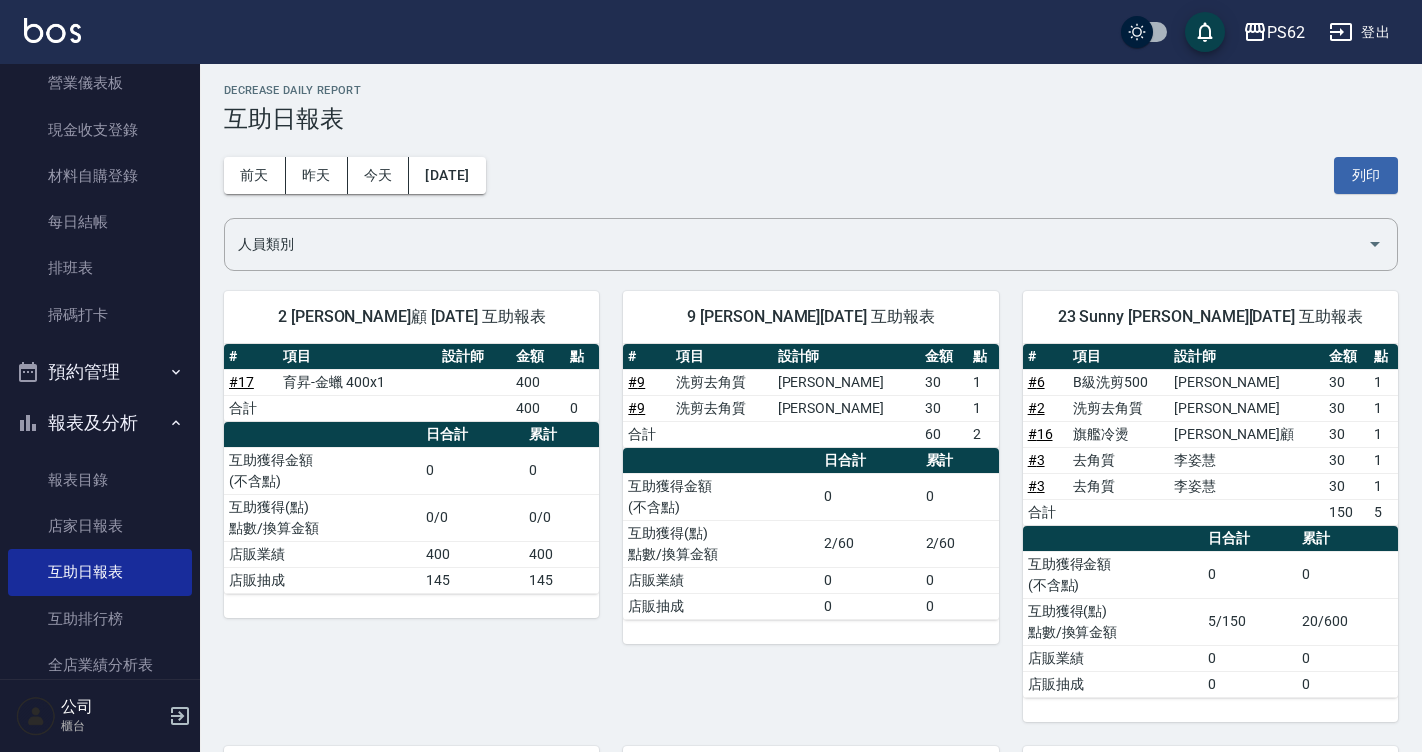 scroll, scrollTop: 0, scrollLeft: 0, axis: both 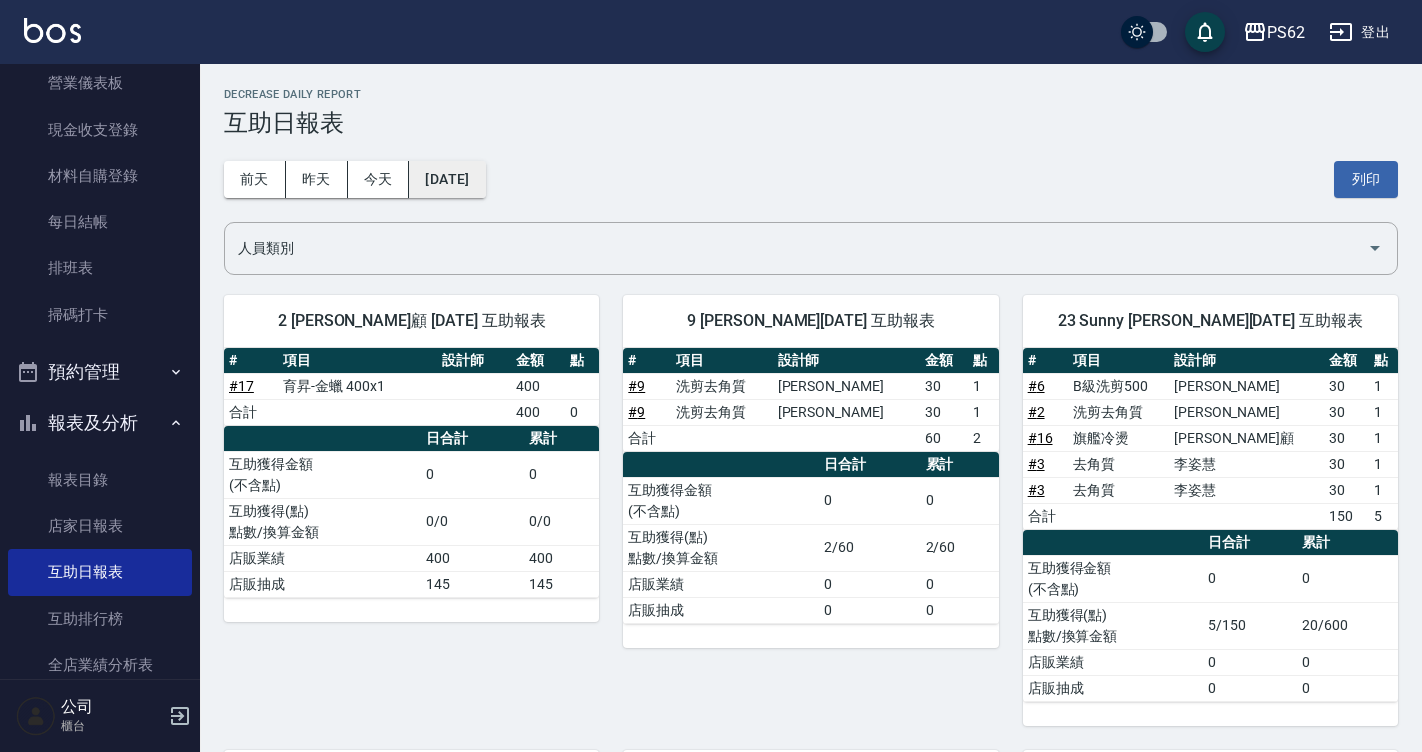 click on "[DATE]" at bounding box center (447, 179) 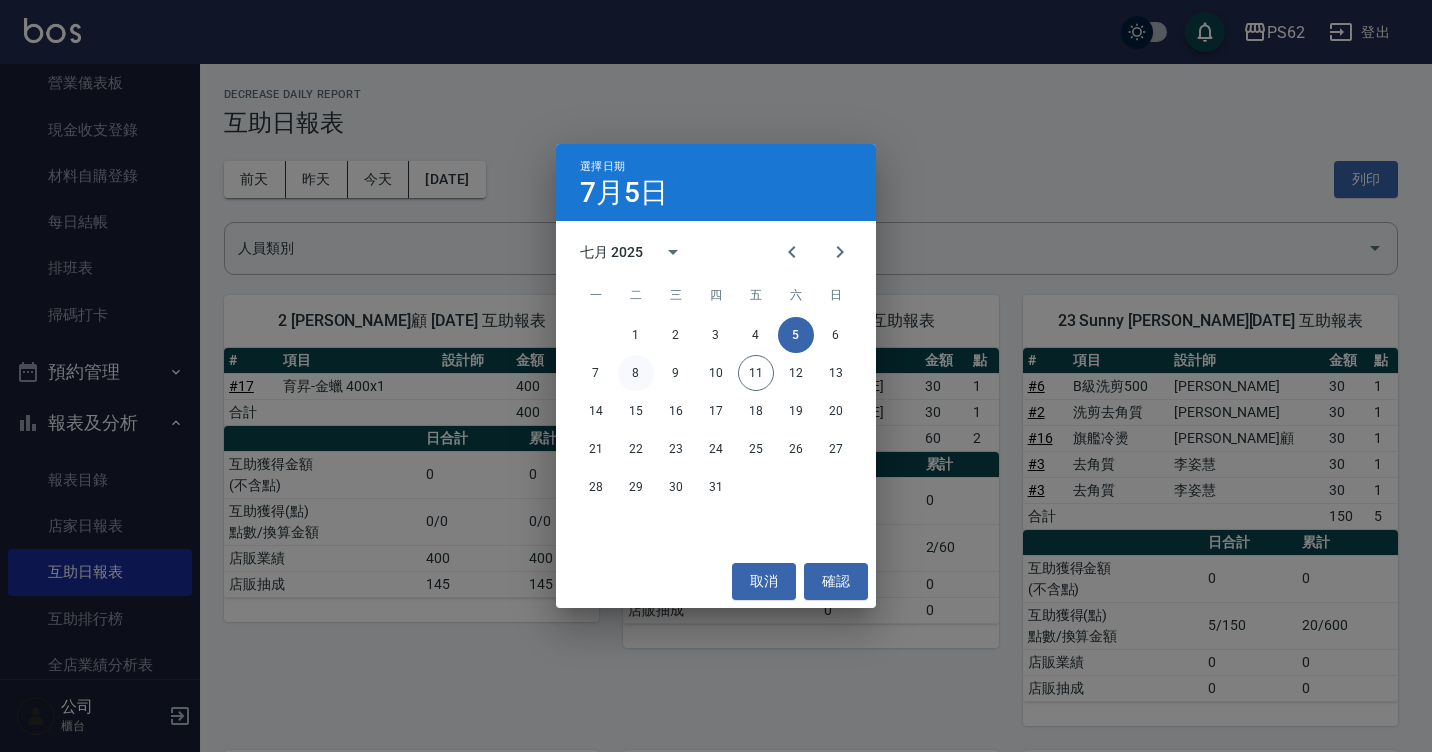 click on "8" at bounding box center (636, 373) 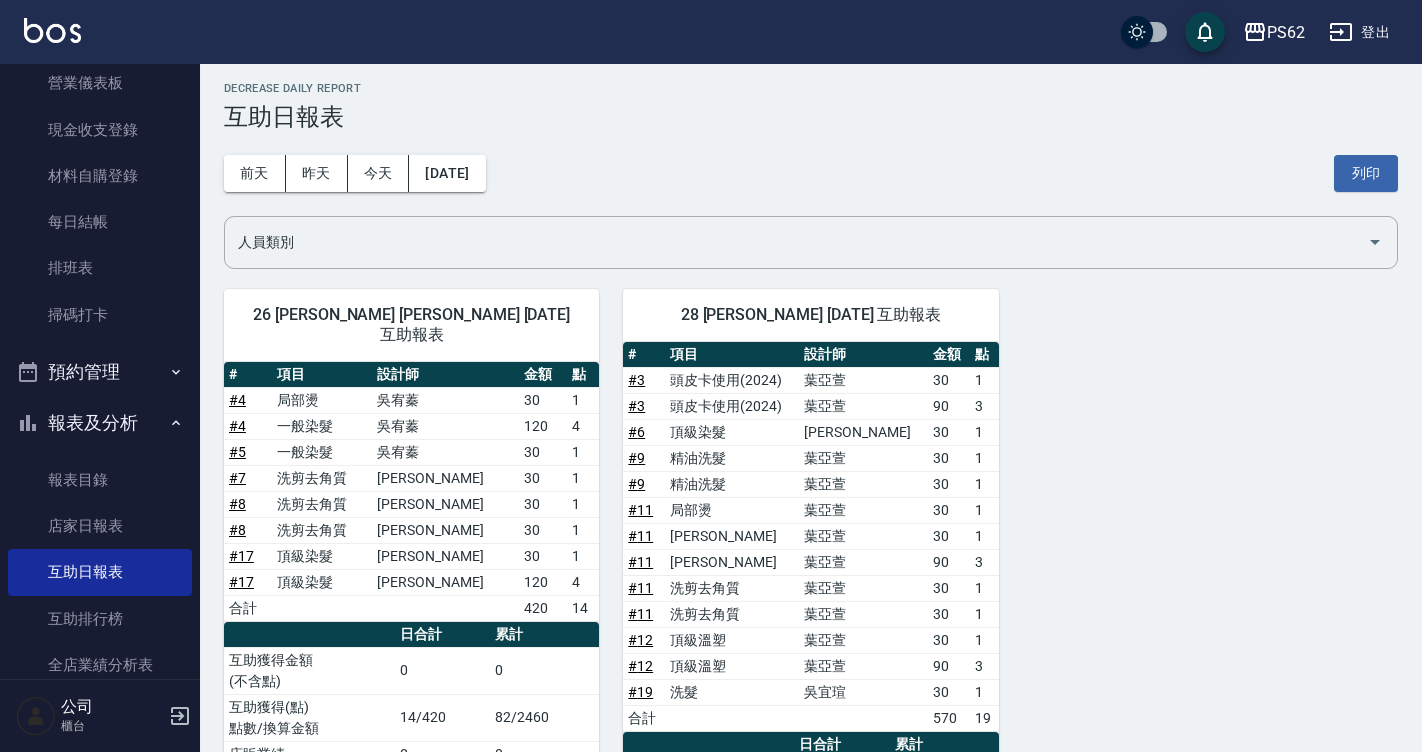 scroll, scrollTop: 0, scrollLeft: 0, axis: both 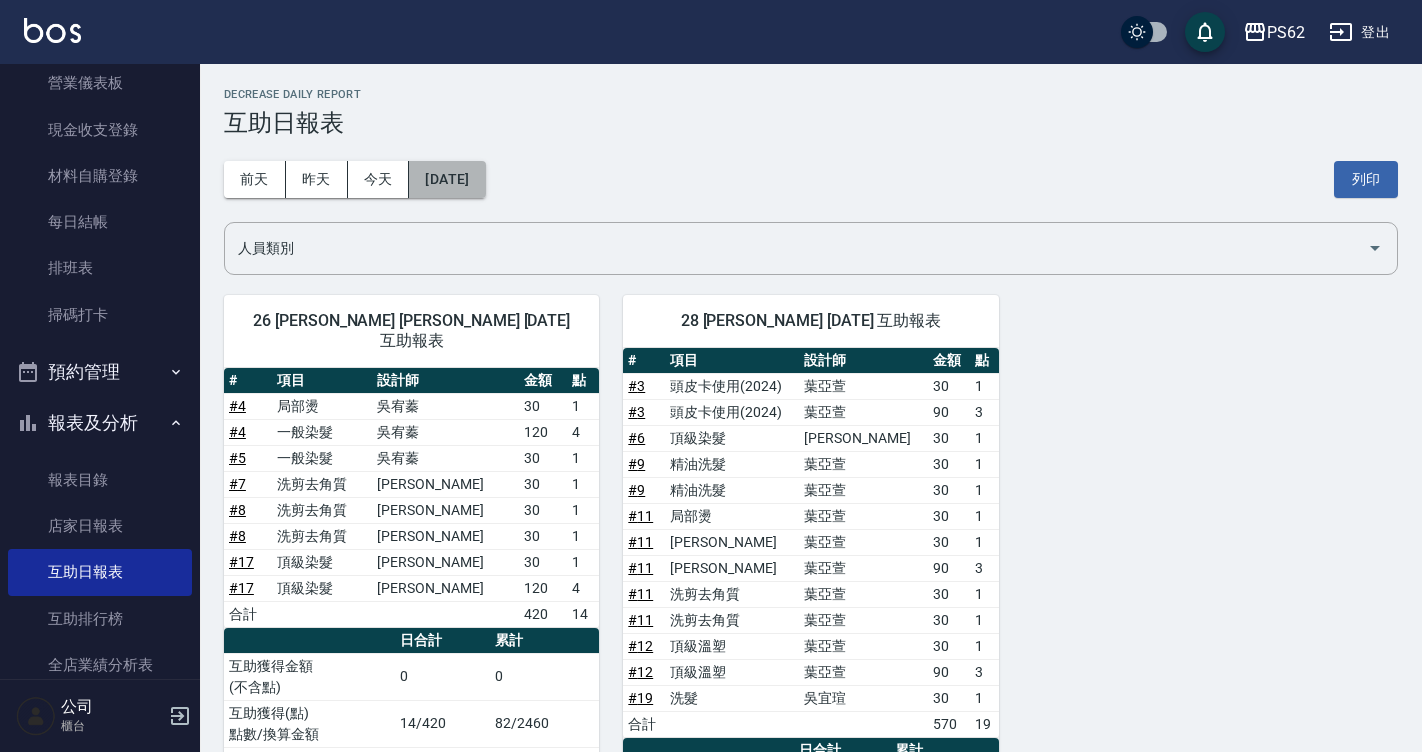 click on "[DATE]" at bounding box center [447, 179] 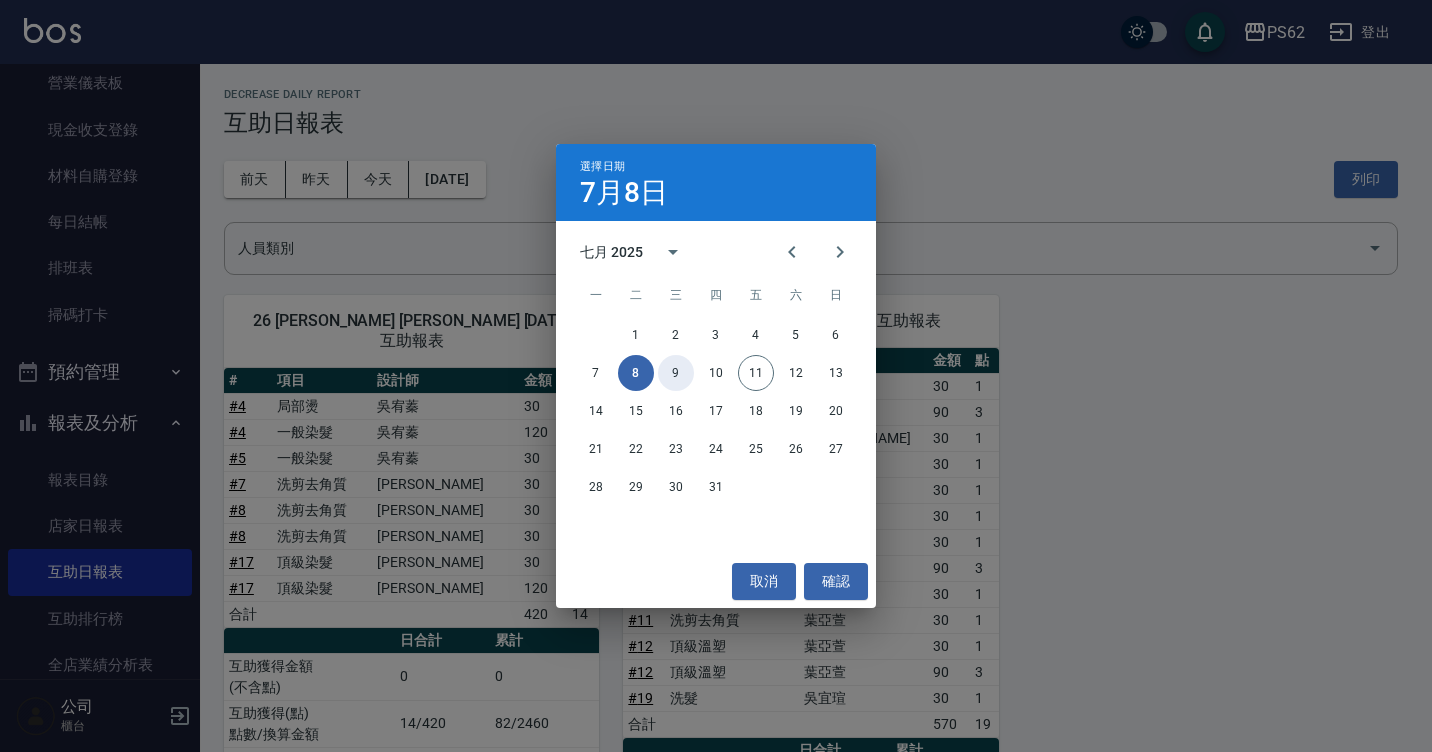 click on "9" at bounding box center (676, 373) 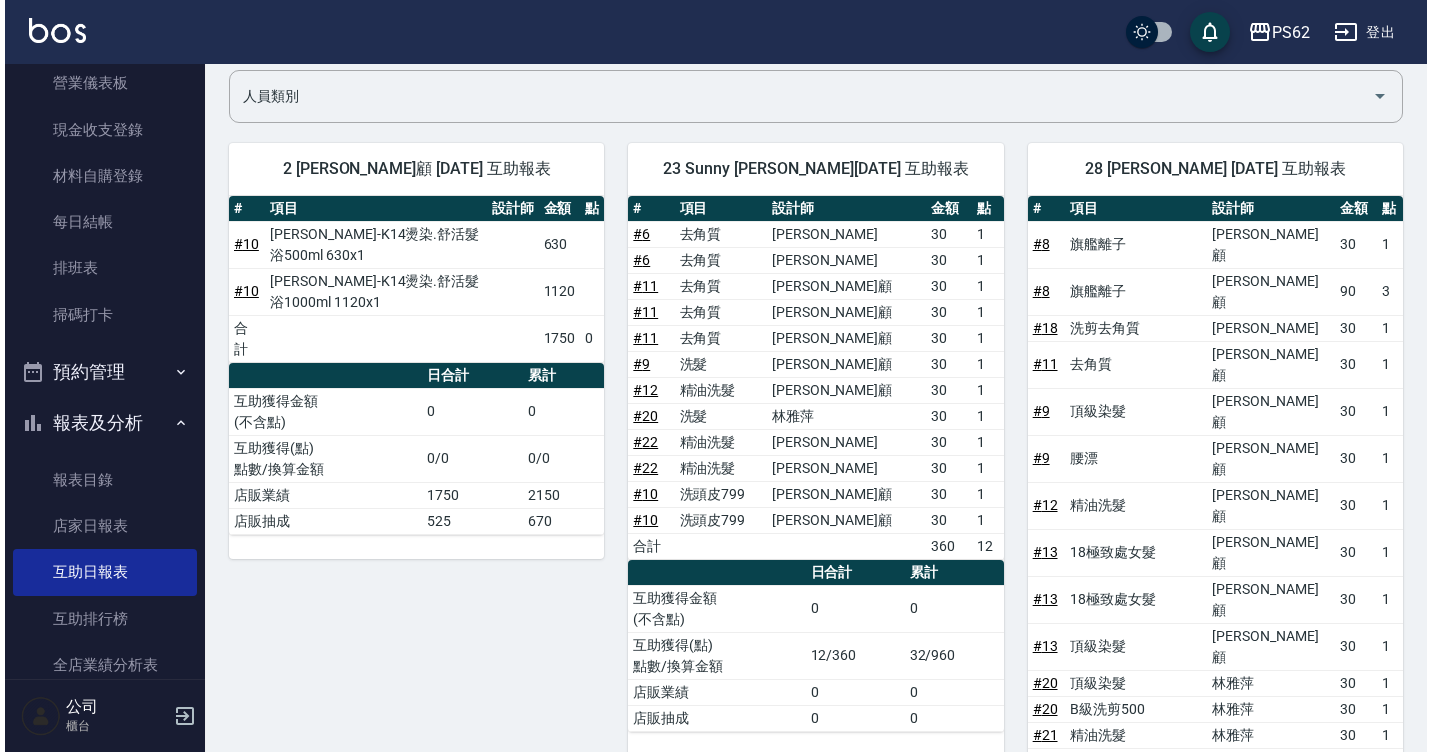 scroll, scrollTop: 0, scrollLeft: 0, axis: both 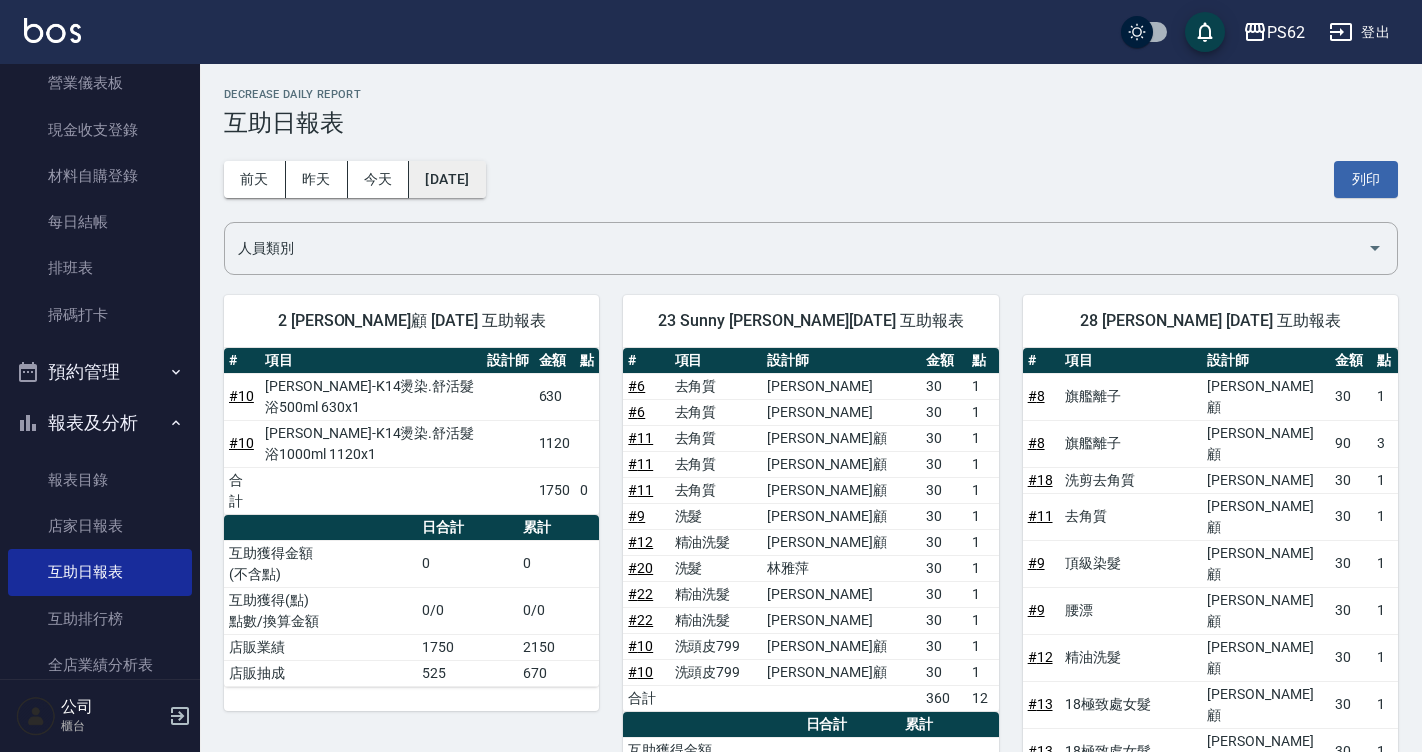 click on "[DATE]" at bounding box center (447, 179) 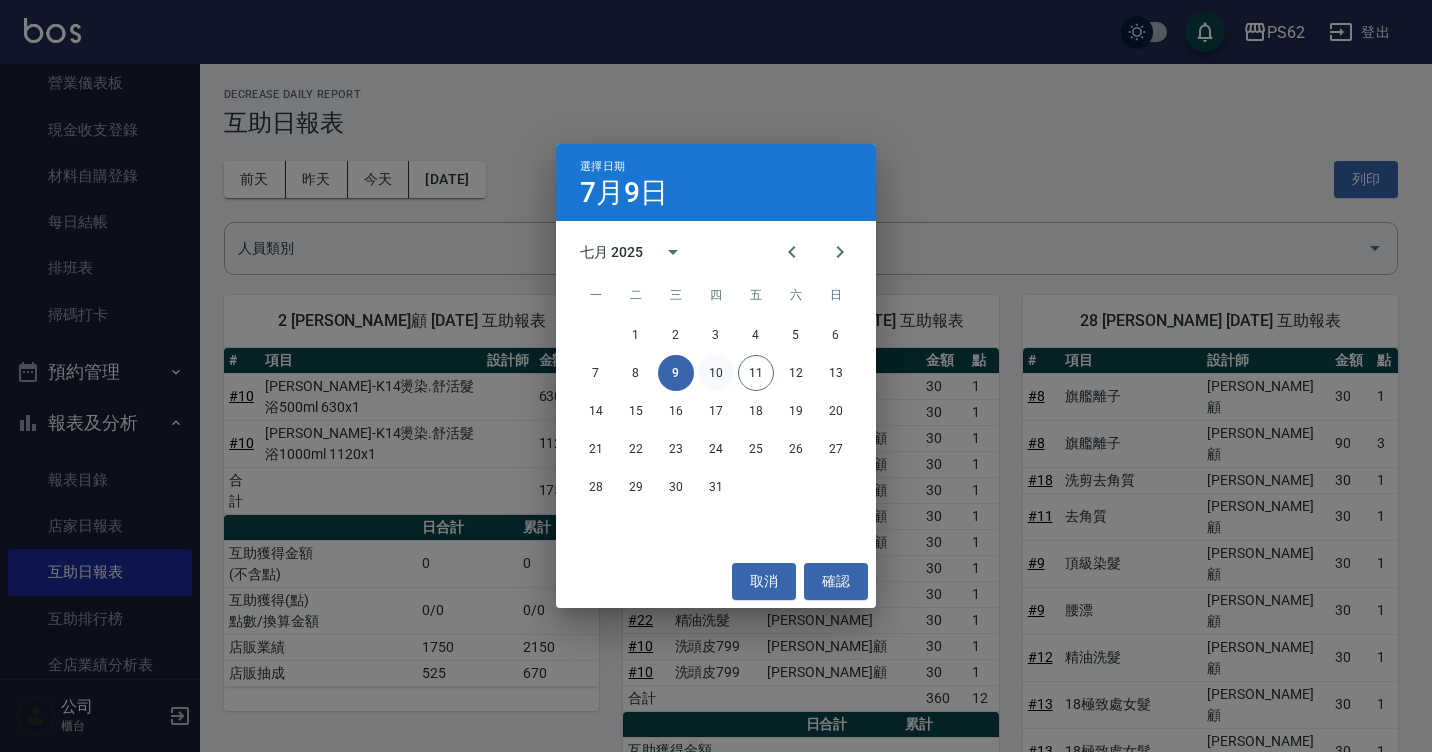 click on "10" at bounding box center (716, 373) 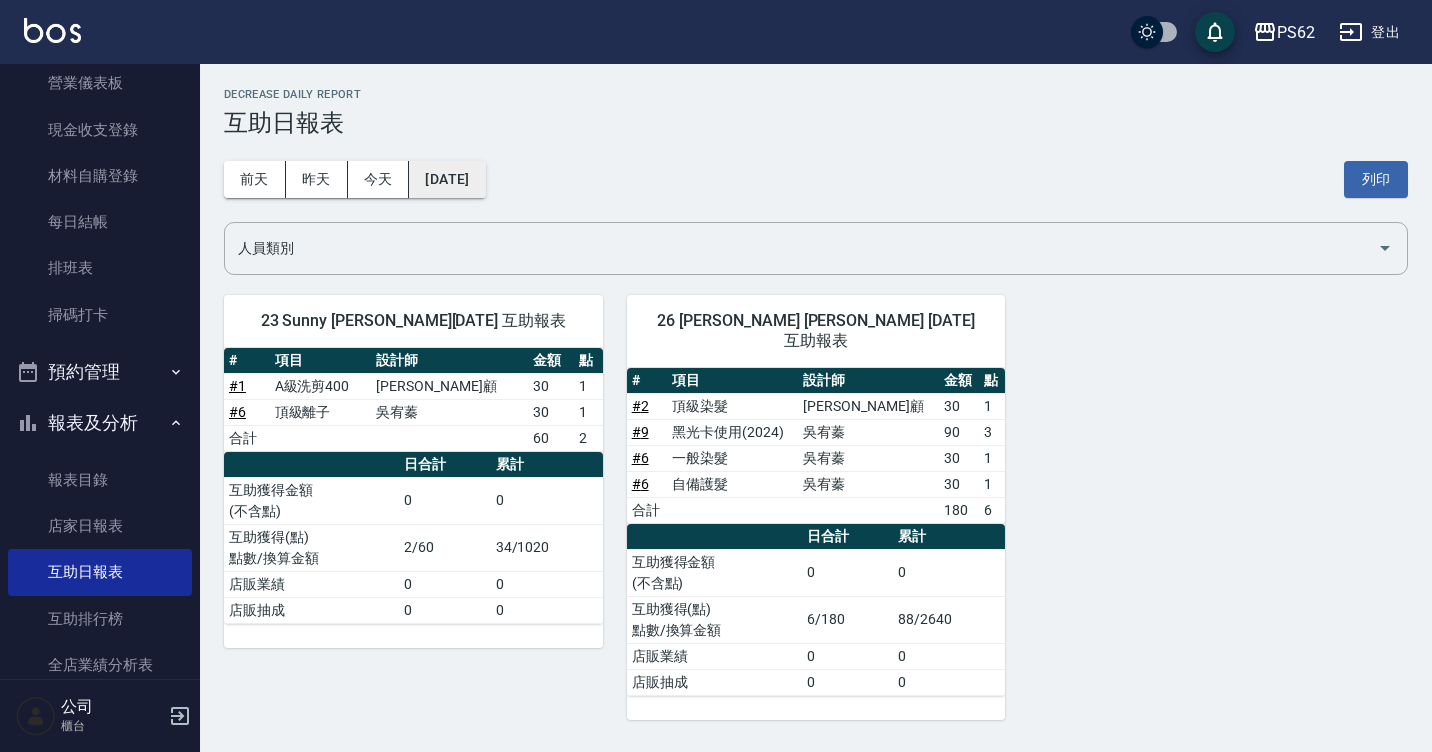 click on "[DATE]" at bounding box center (447, 179) 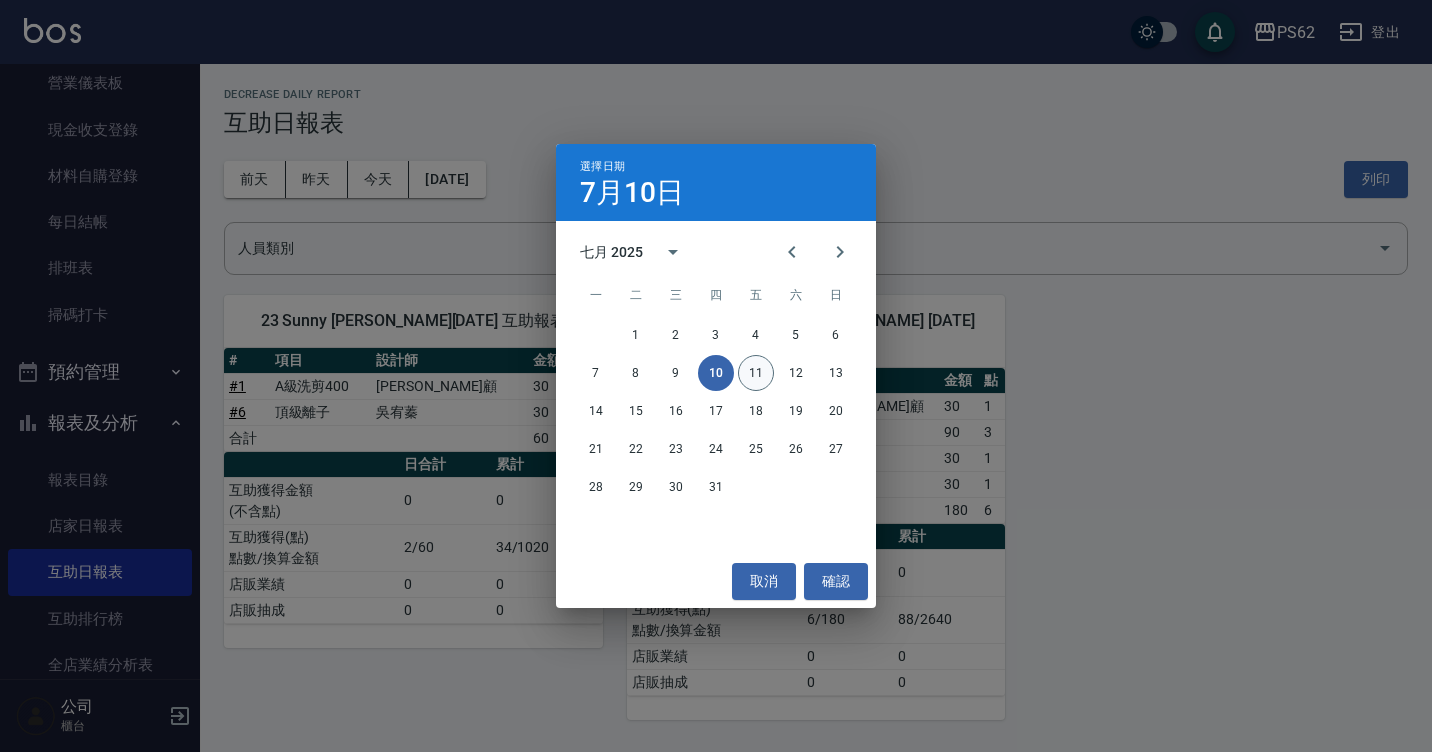 click on "11" at bounding box center (756, 373) 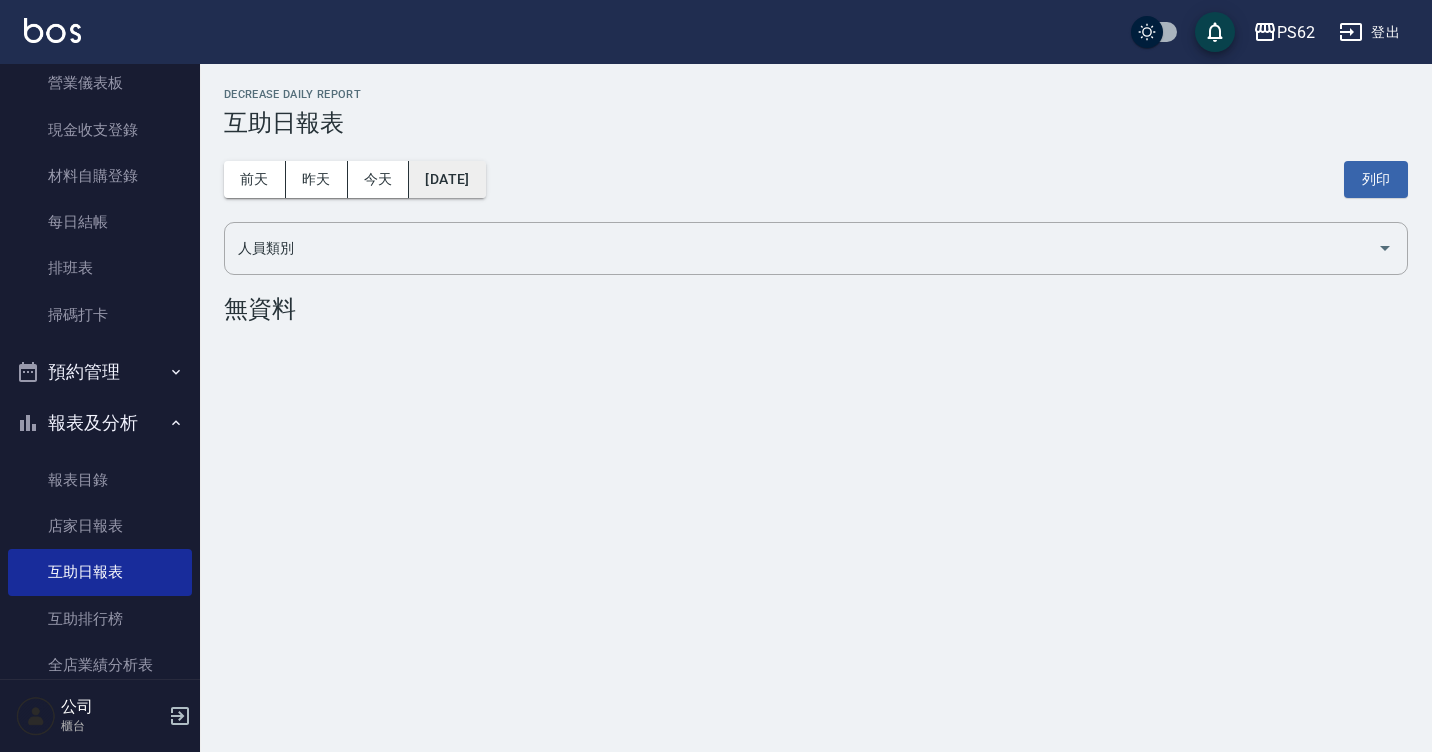 click on "[DATE]" at bounding box center (447, 179) 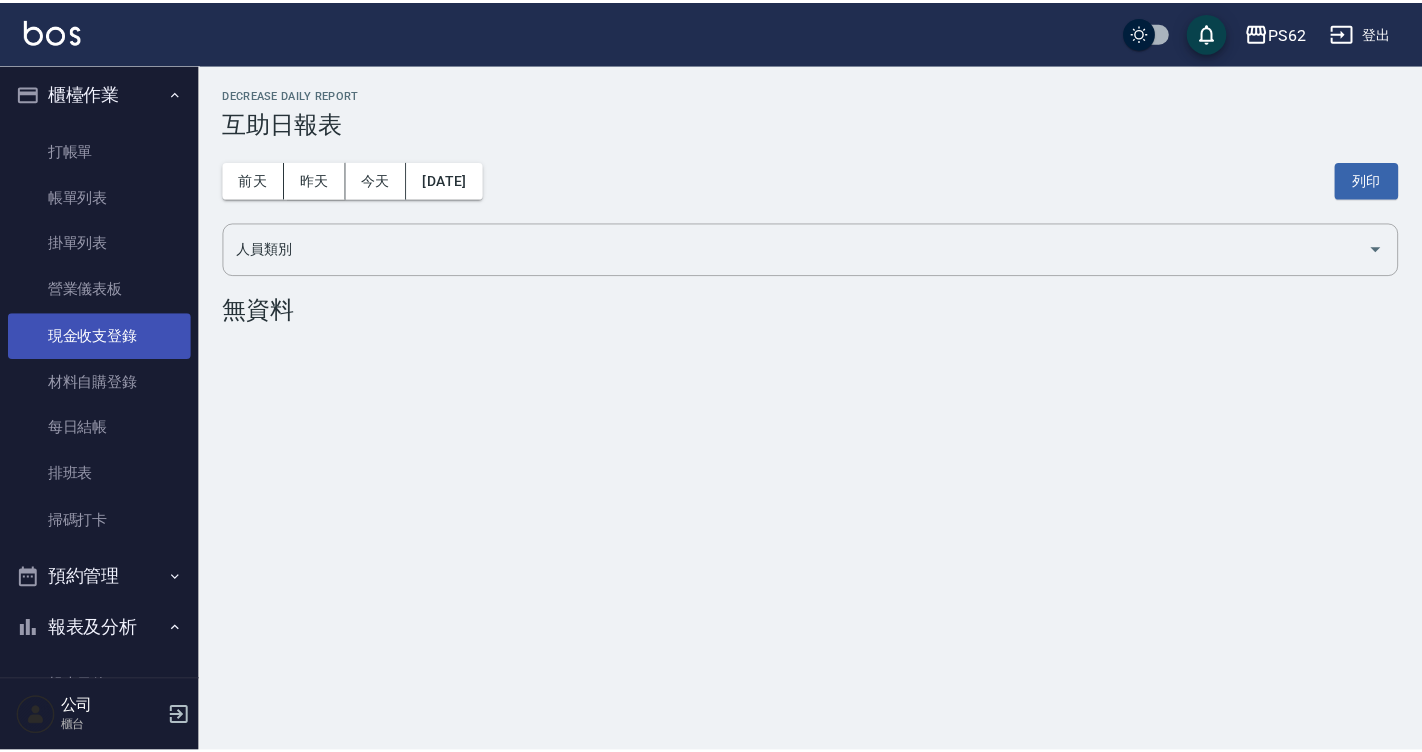 scroll, scrollTop: 0, scrollLeft: 0, axis: both 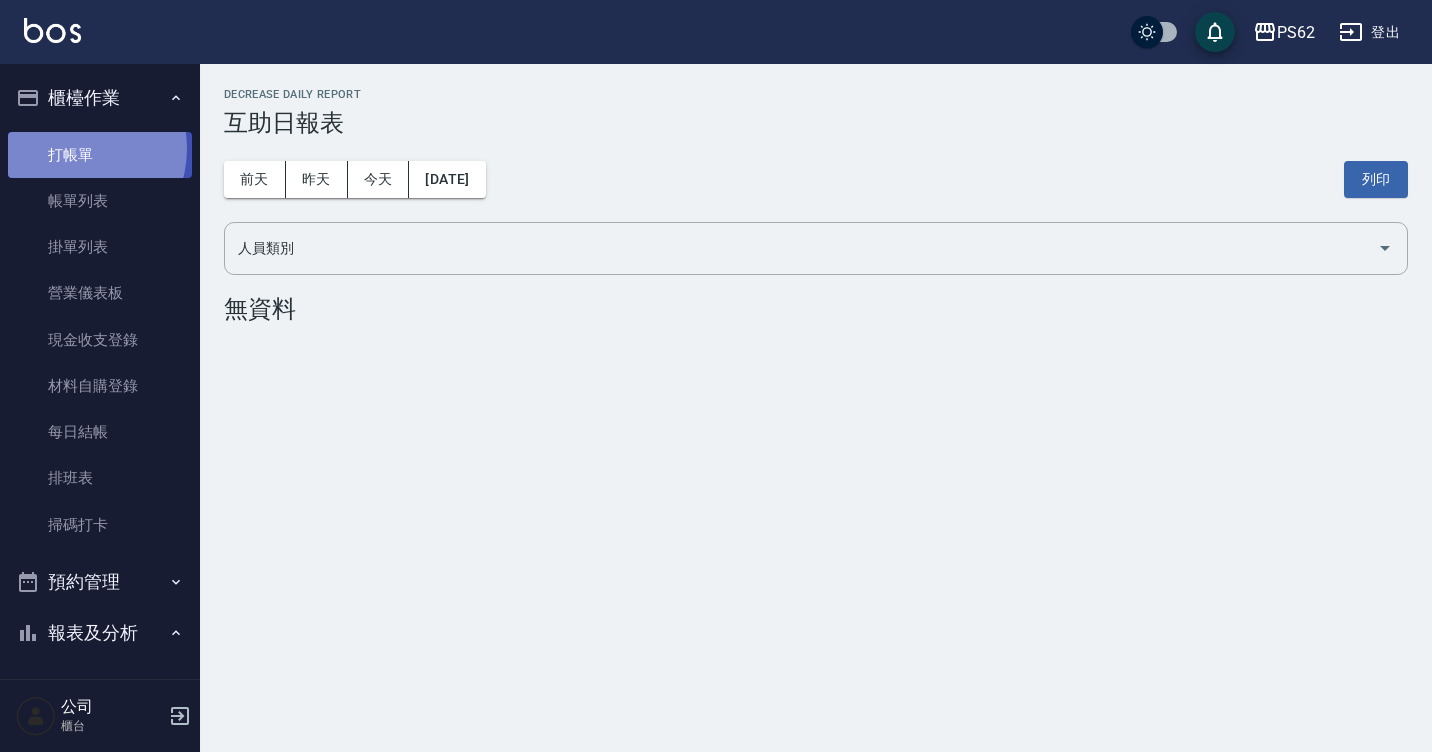 drag, startPoint x: 70, startPoint y: 149, endPoint x: 89, endPoint y: 148, distance: 19.026299 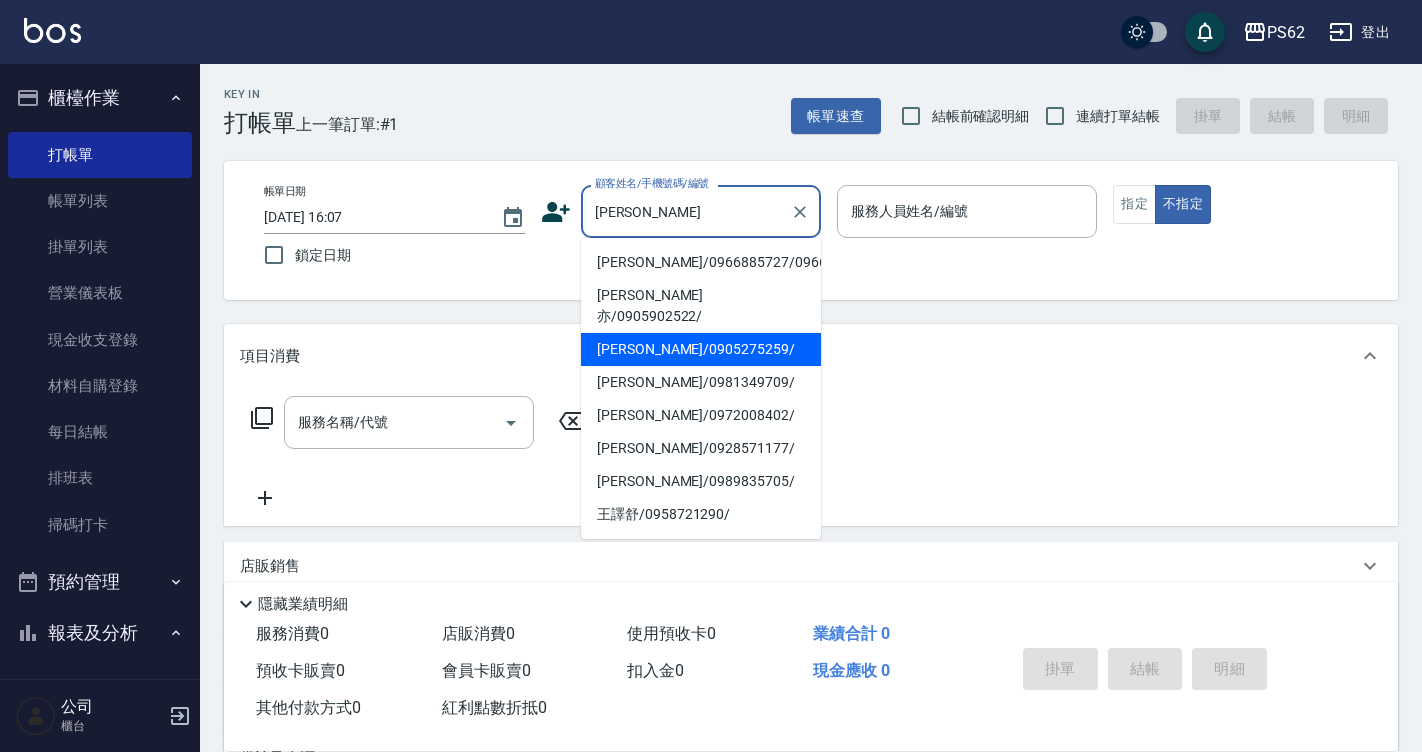 type on "[PERSON_NAME]/0905275259/" 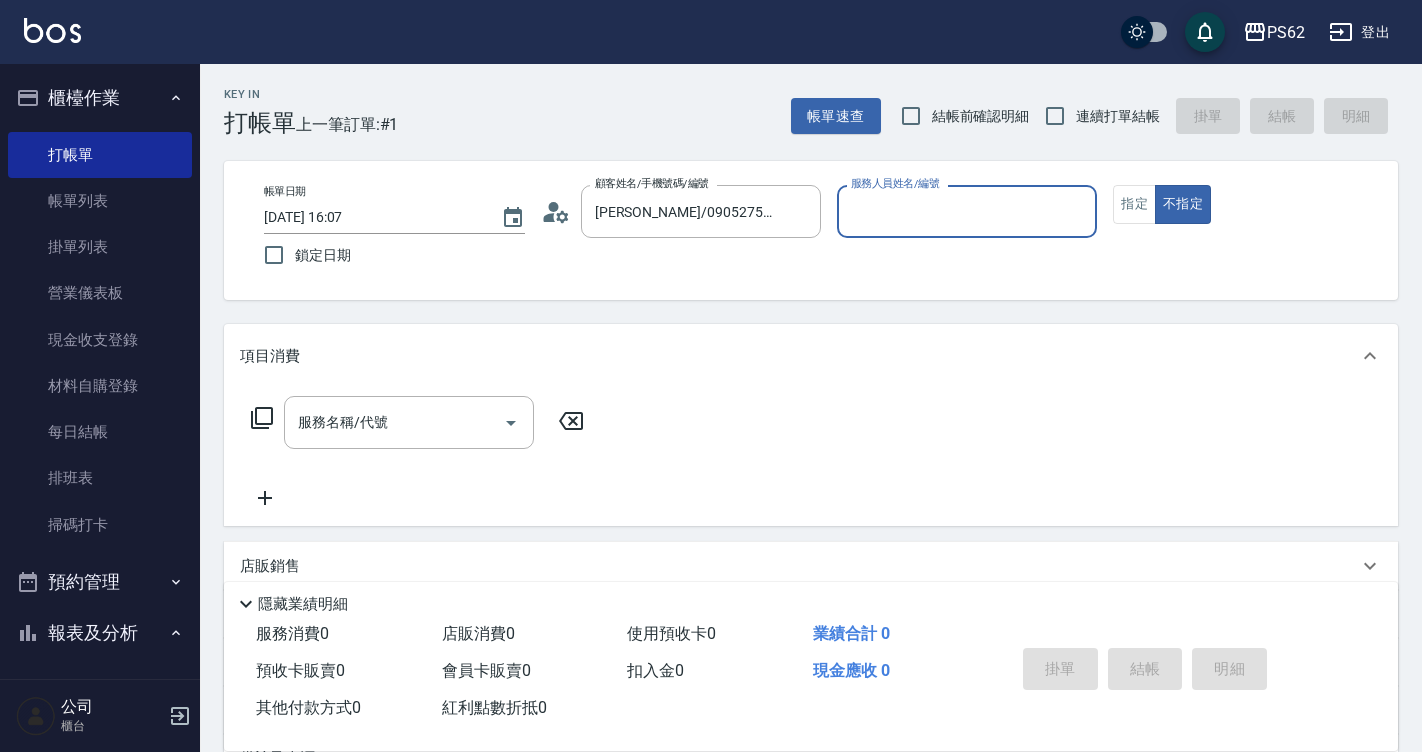 type on "[PERSON_NAME]-2" 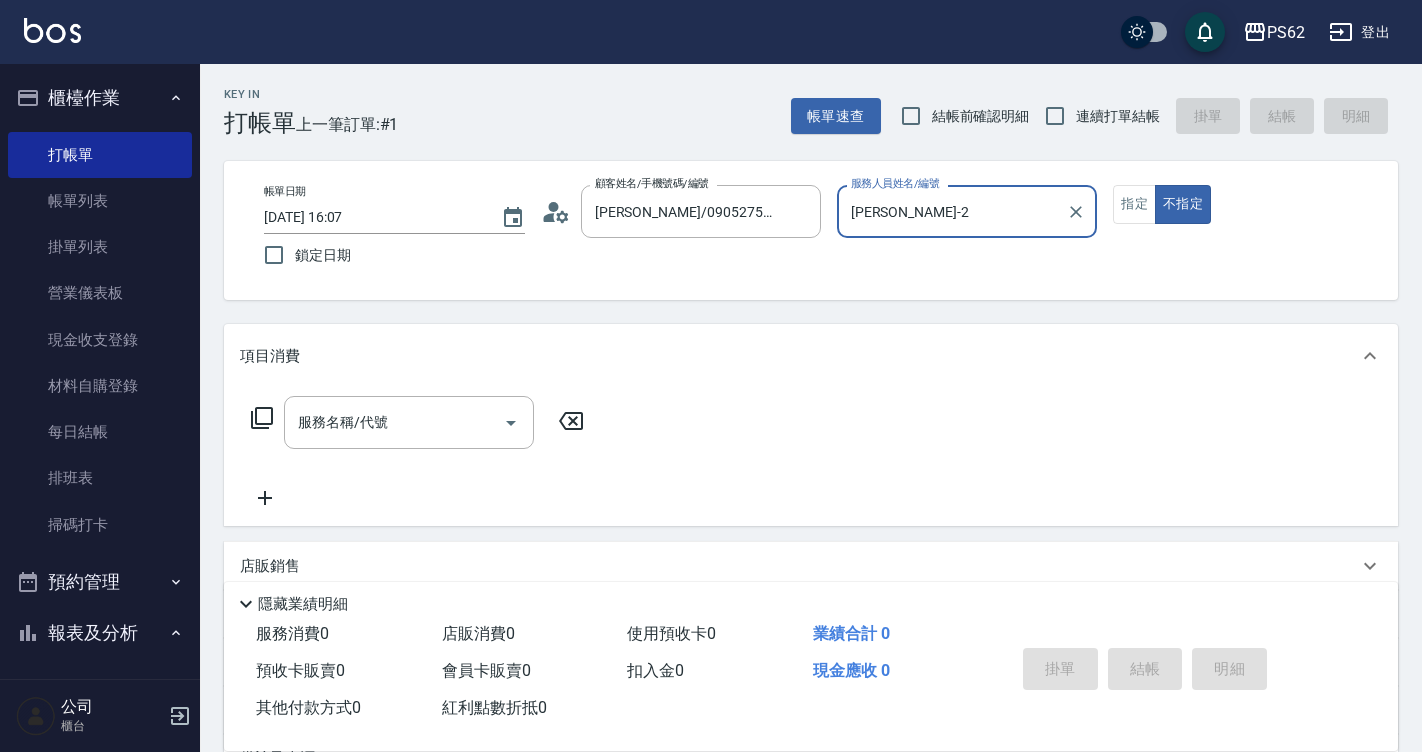 click on "不指定" at bounding box center [1183, 204] 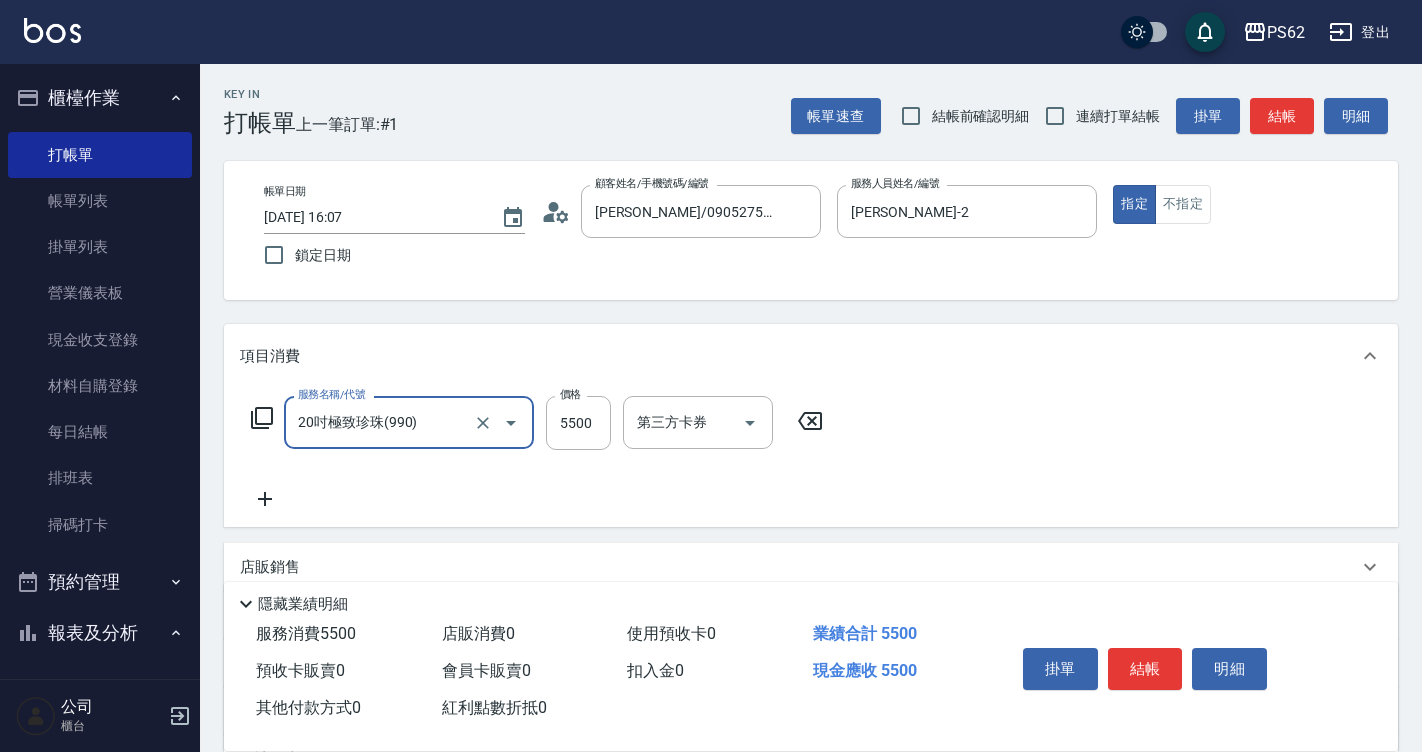 type on "20吋極致珍珠(990)" 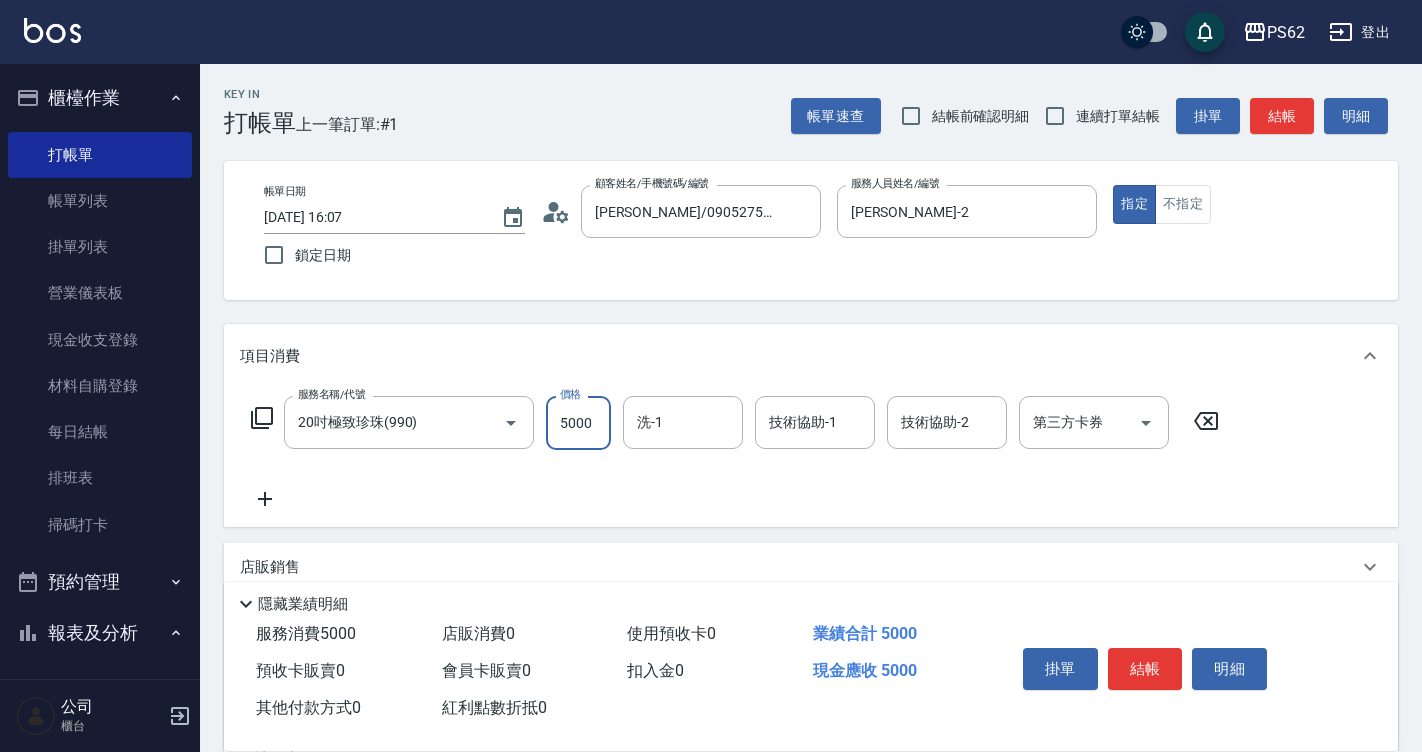 type on "5000" 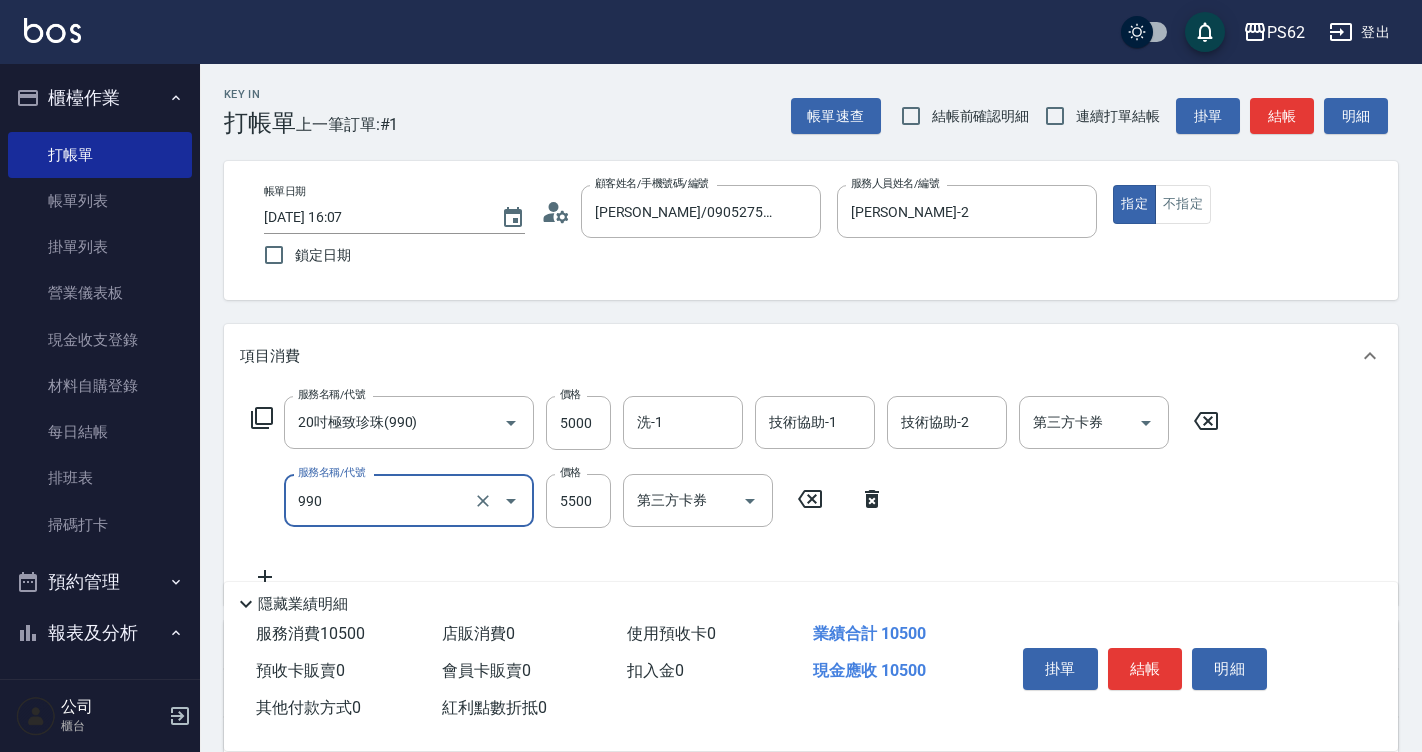 type on "20吋極致珍珠(990)" 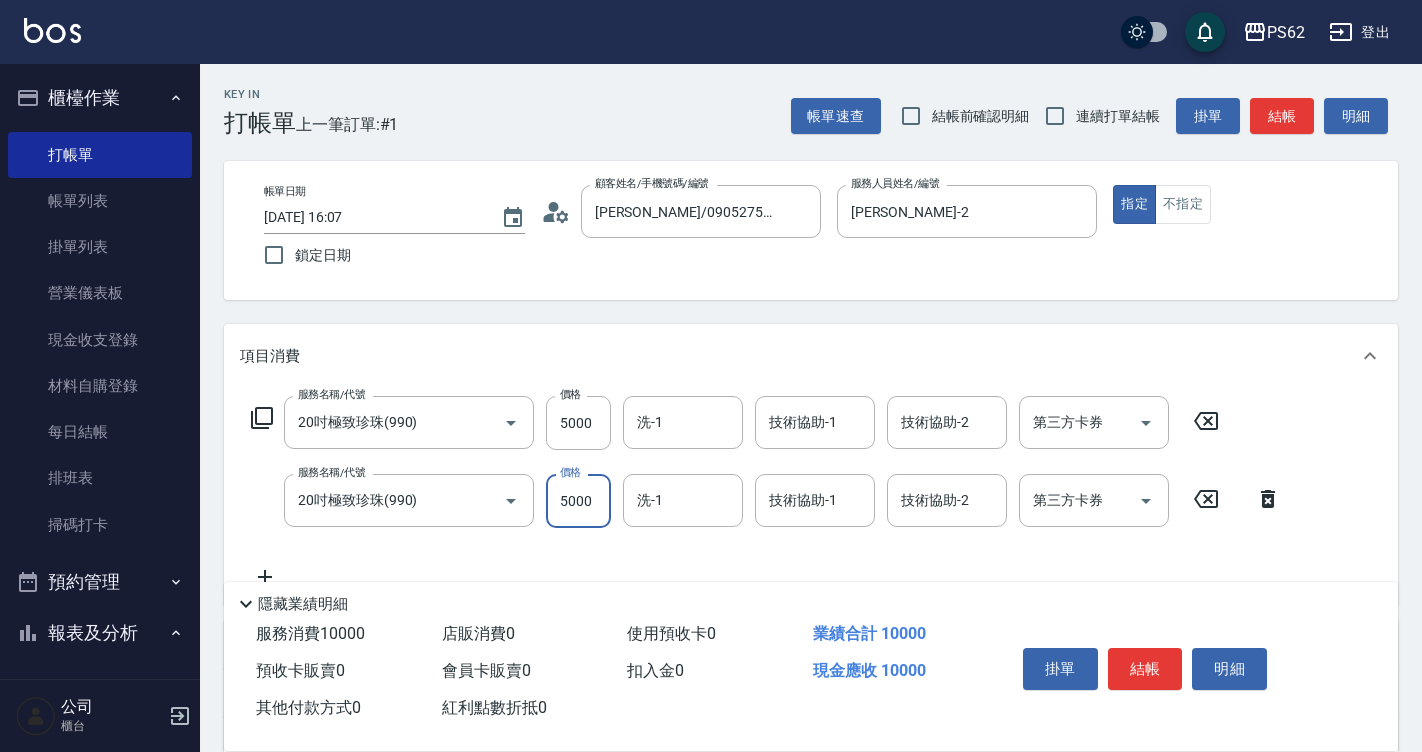 type on "5000" 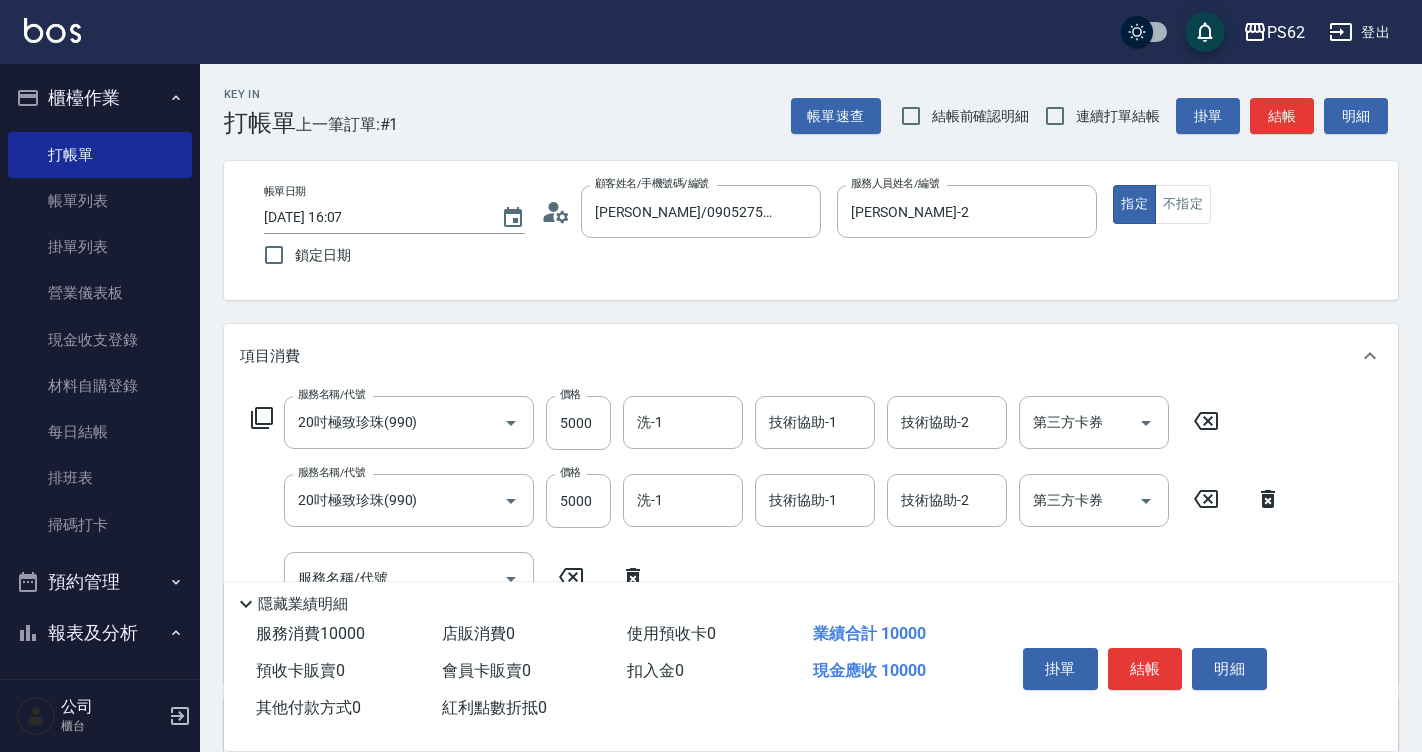 click on "Key In 打帳單 上一筆訂單:#1 帳單速查 結帳前確認明細 連續打單結帳 掛單 結帳 明細 帳單日期 [DATE] 16:07 鎖定日期 顧客姓名/手機號碼/編號 [PERSON_NAME]/0905275259/ 顧客姓名/手機號碼/編號 服務人員姓名/編號 [PERSON_NAME]-2 服務人員姓名/編號 指定 不指定 項目消費 服務名稱/代號 20吋極致珍珠(990) 服務名稱/代號 價格 5000 價格 洗-1 洗-1 技術協助-1 技術協助-1 技術協助-2 技術協助-2 第三方卡券 第三方卡券 服務名稱/代號 20吋極致珍珠(990) 服務名稱/代號 價格 5000 價格 洗-1 洗-1 技術協助-1 技術協助-1 技術協助-2 技術協助-2 第三方卡券 第三方卡券 服務名稱/代號 服務名稱/代號 店販銷售 服務人員姓名/編號 服務人員姓名/編號 商品代號/名稱 商品代號/名稱 預收卡販賣 卡券名稱/代號 卡券名稱/代號 使用預收卡 卡券代號/名稱 卡券代號/名稱 其他付款方式 入金可用餘額: 0 其他付款方式 0元 0" at bounding box center (811, 597) 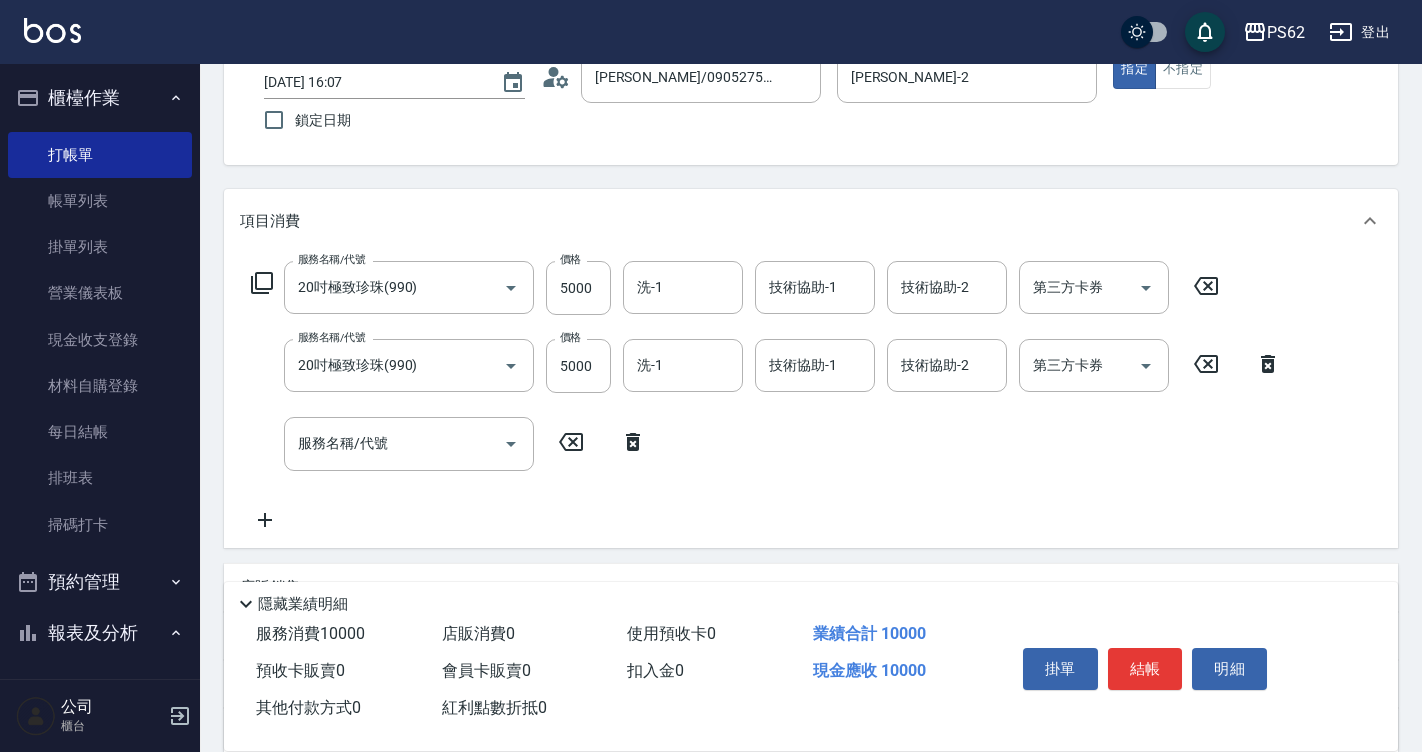 scroll, scrollTop: 200, scrollLeft: 0, axis: vertical 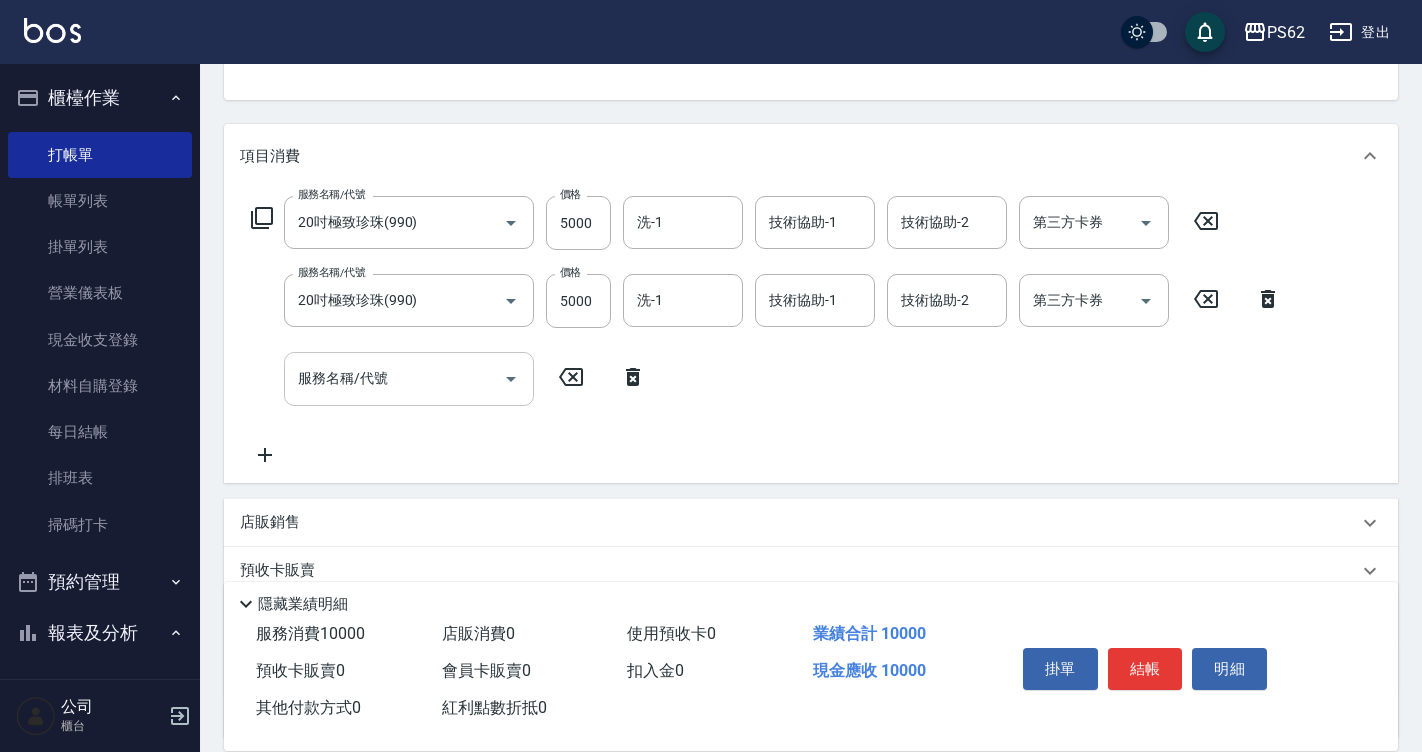 click on "服務名稱/代號" at bounding box center (394, 378) 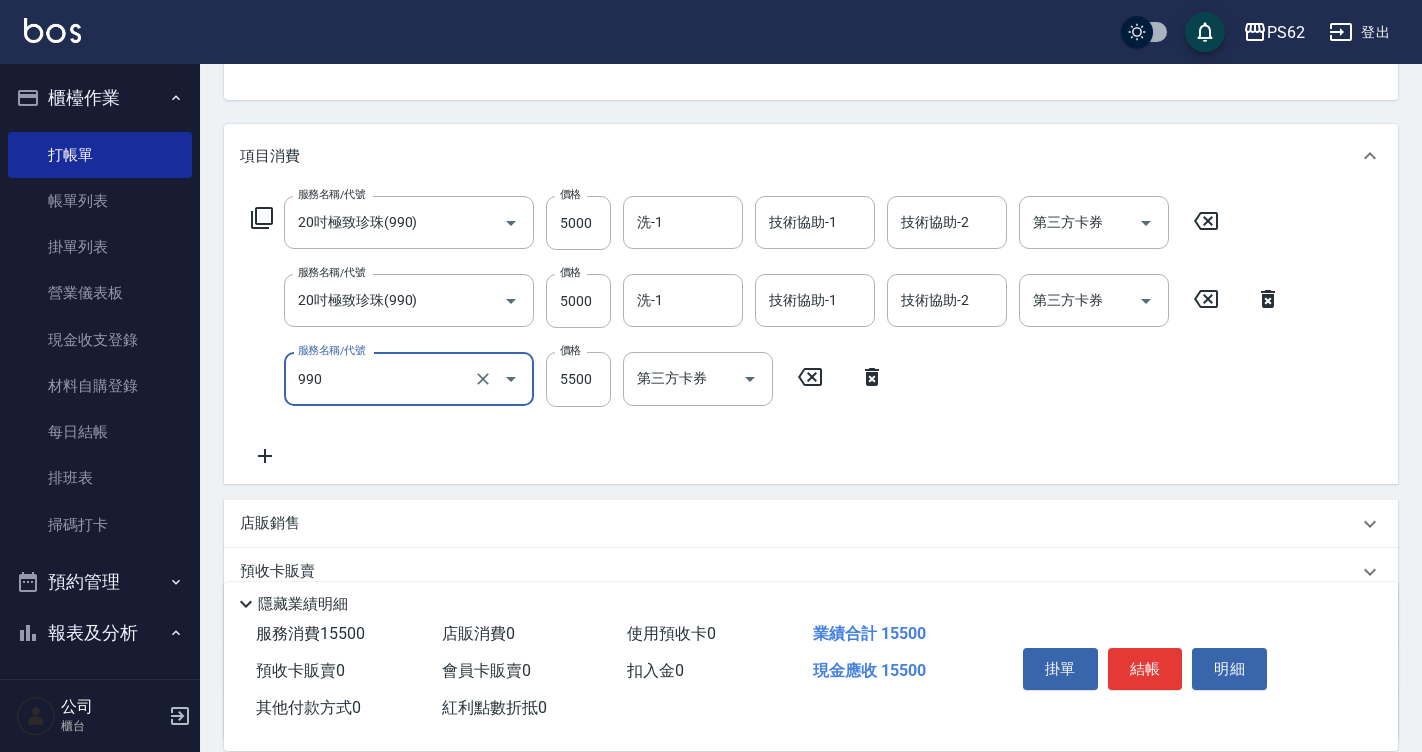 type on "20吋極致珍珠(990)" 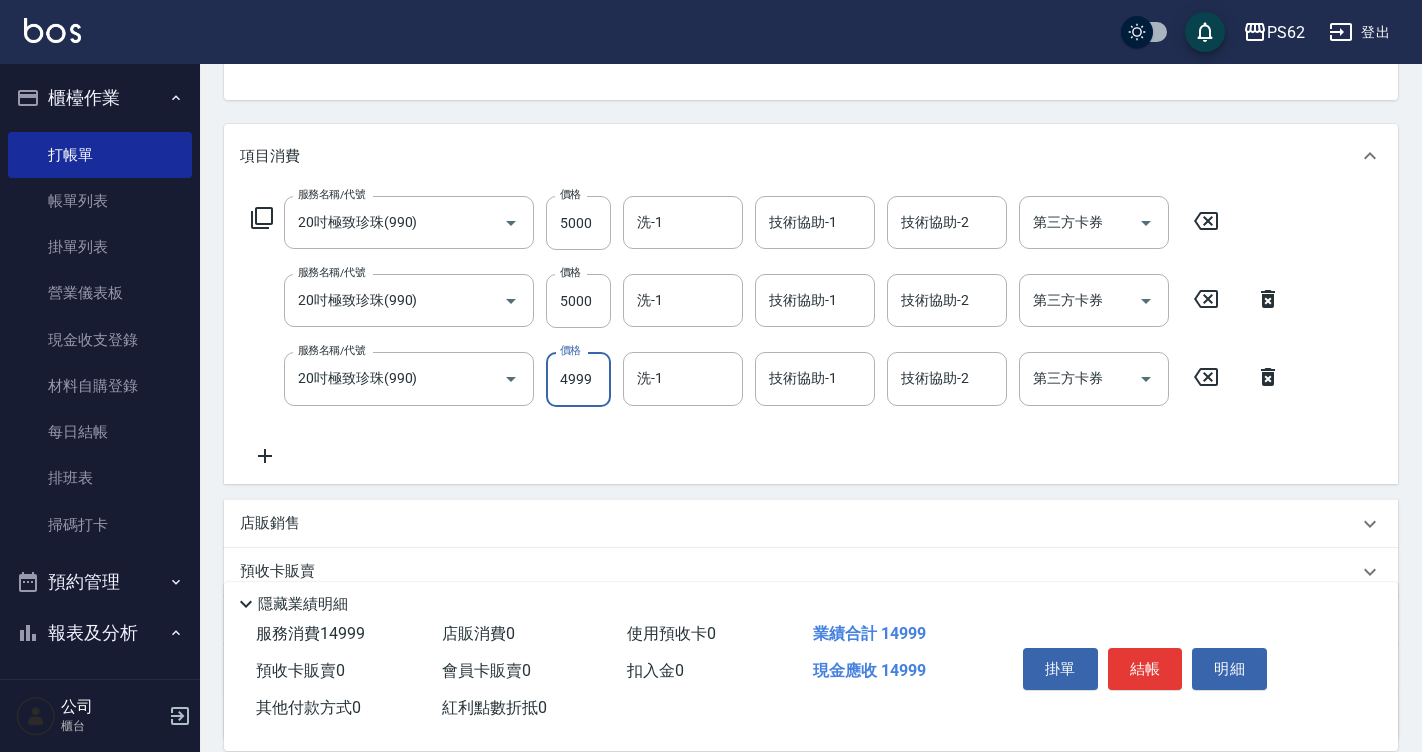 type on "4999" 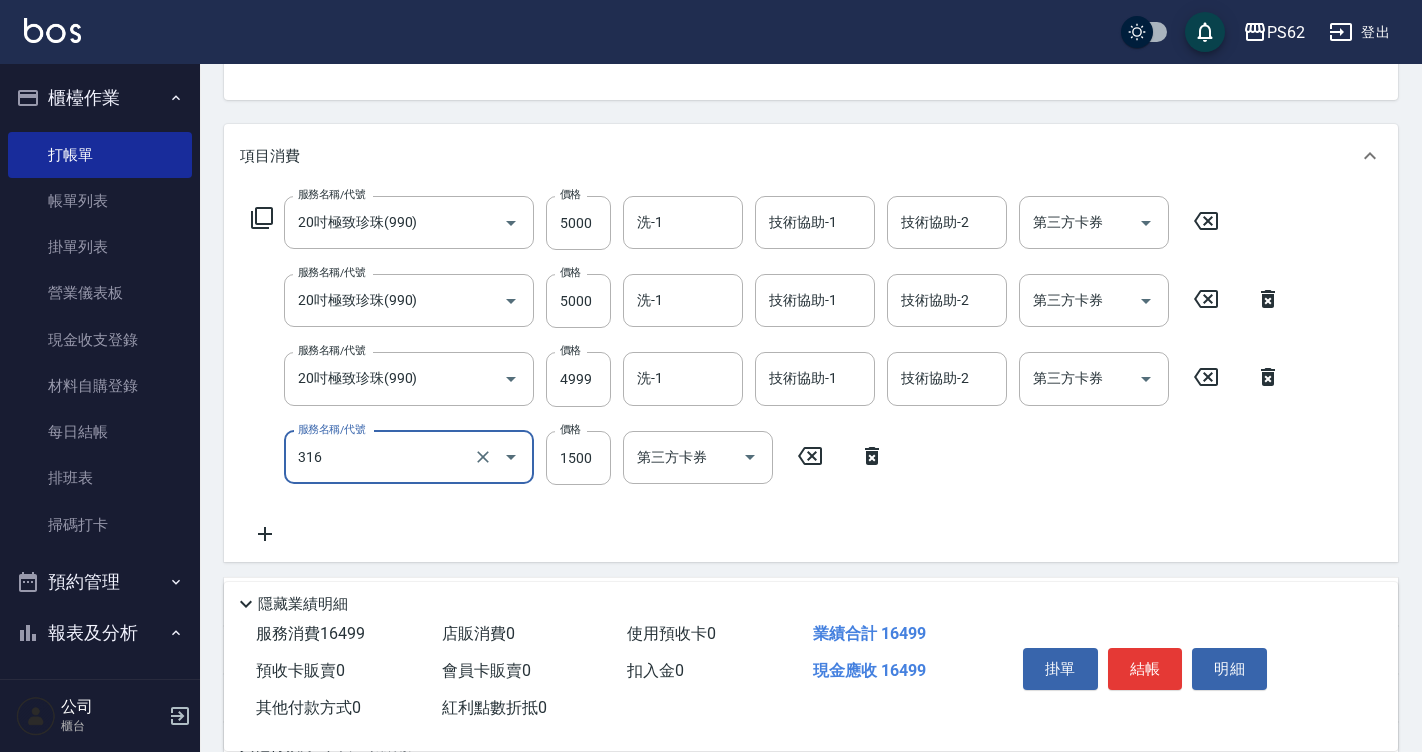 type on "頂級染髮(316)" 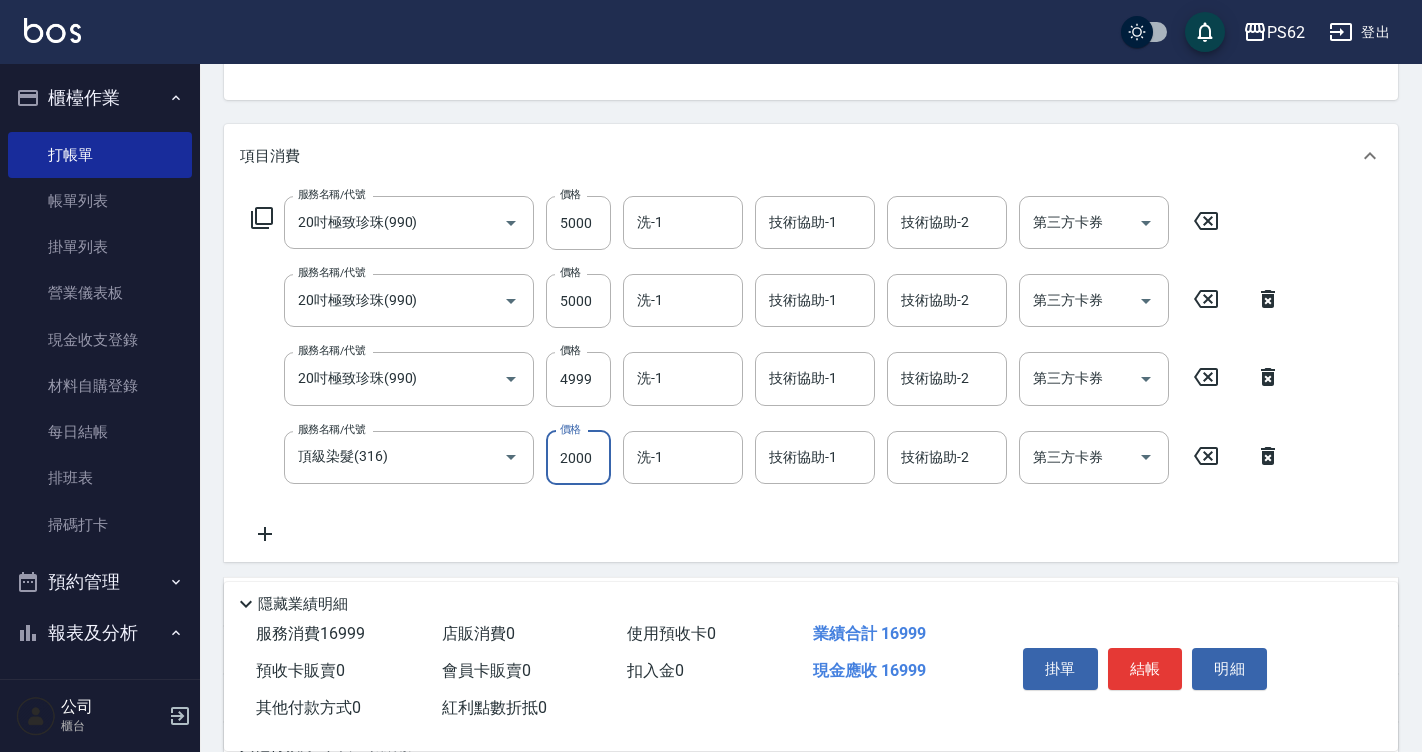 type on "2000" 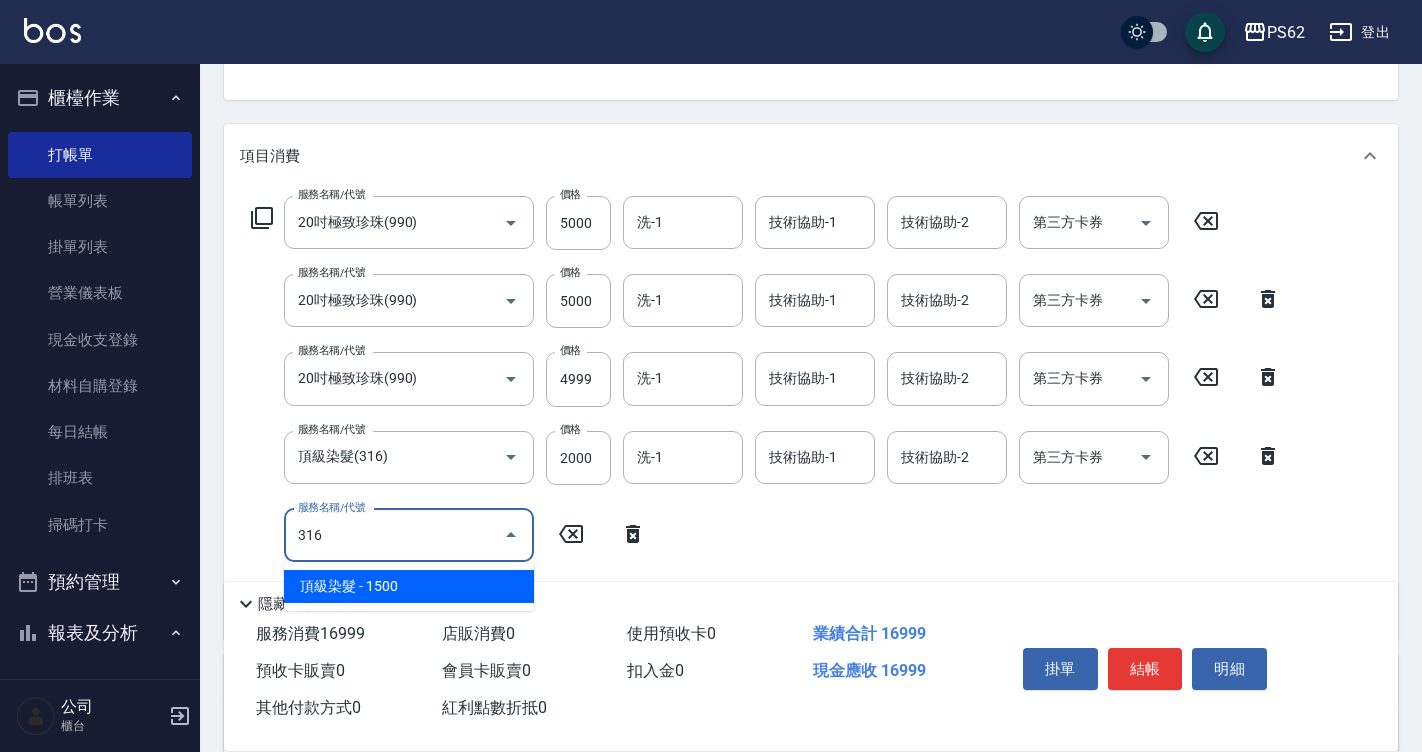 type on "頂級染髮(316)" 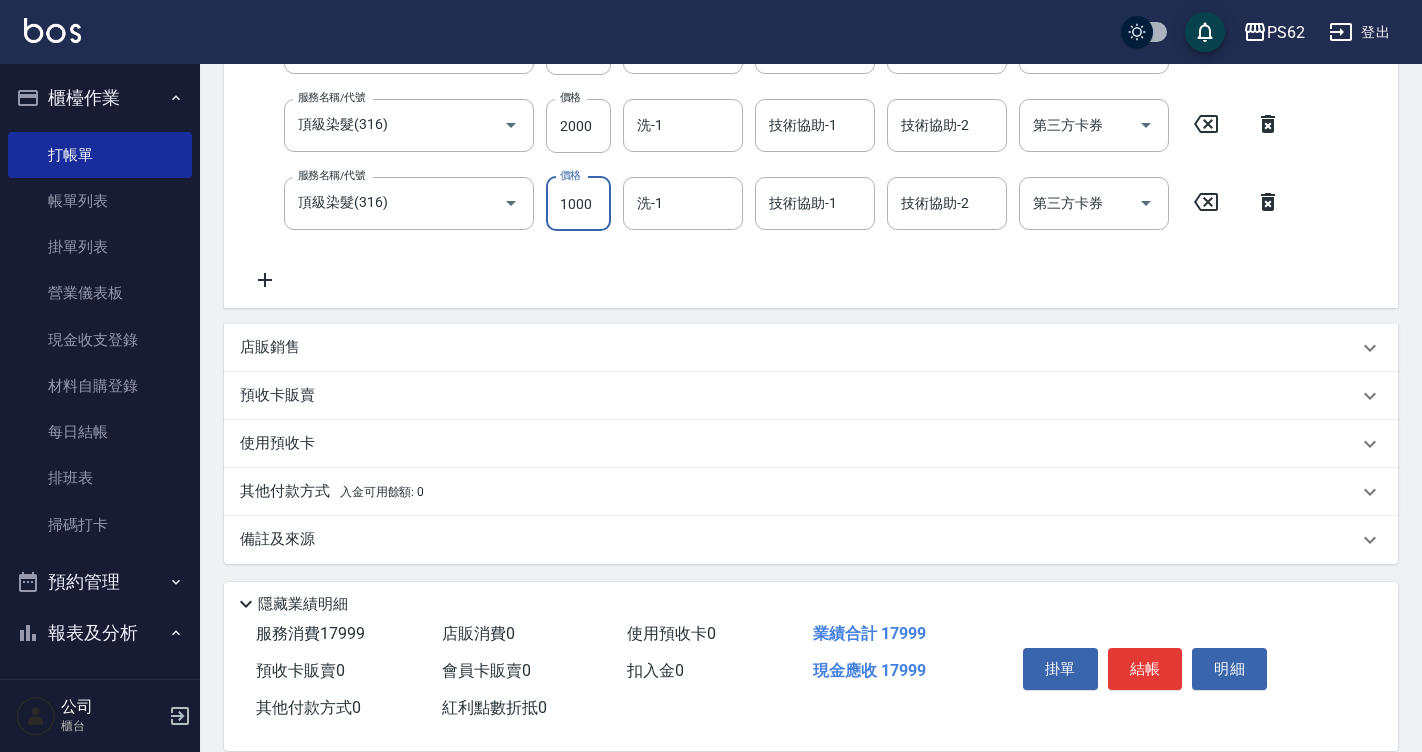 scroll, scrollTop: 536, scrollLeft: 0, axis: vertical 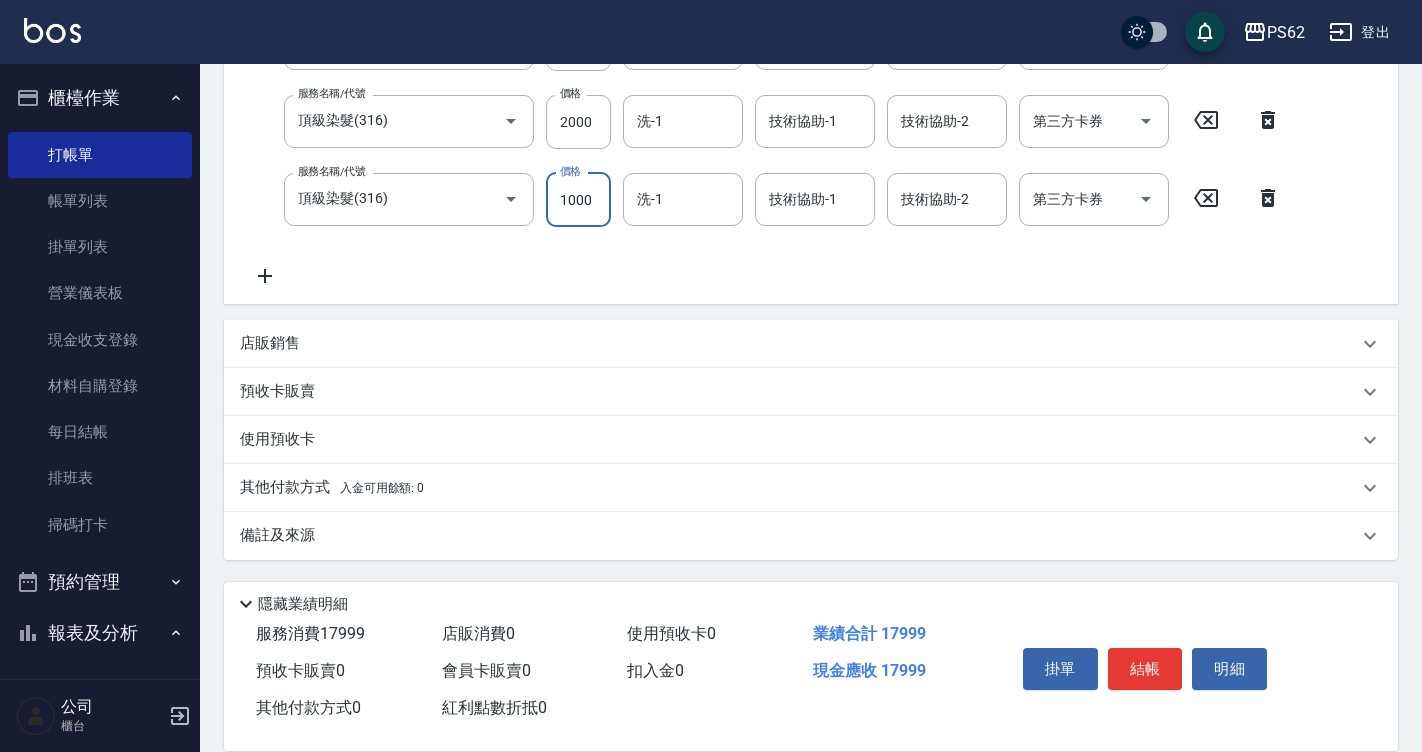 type on "1000" 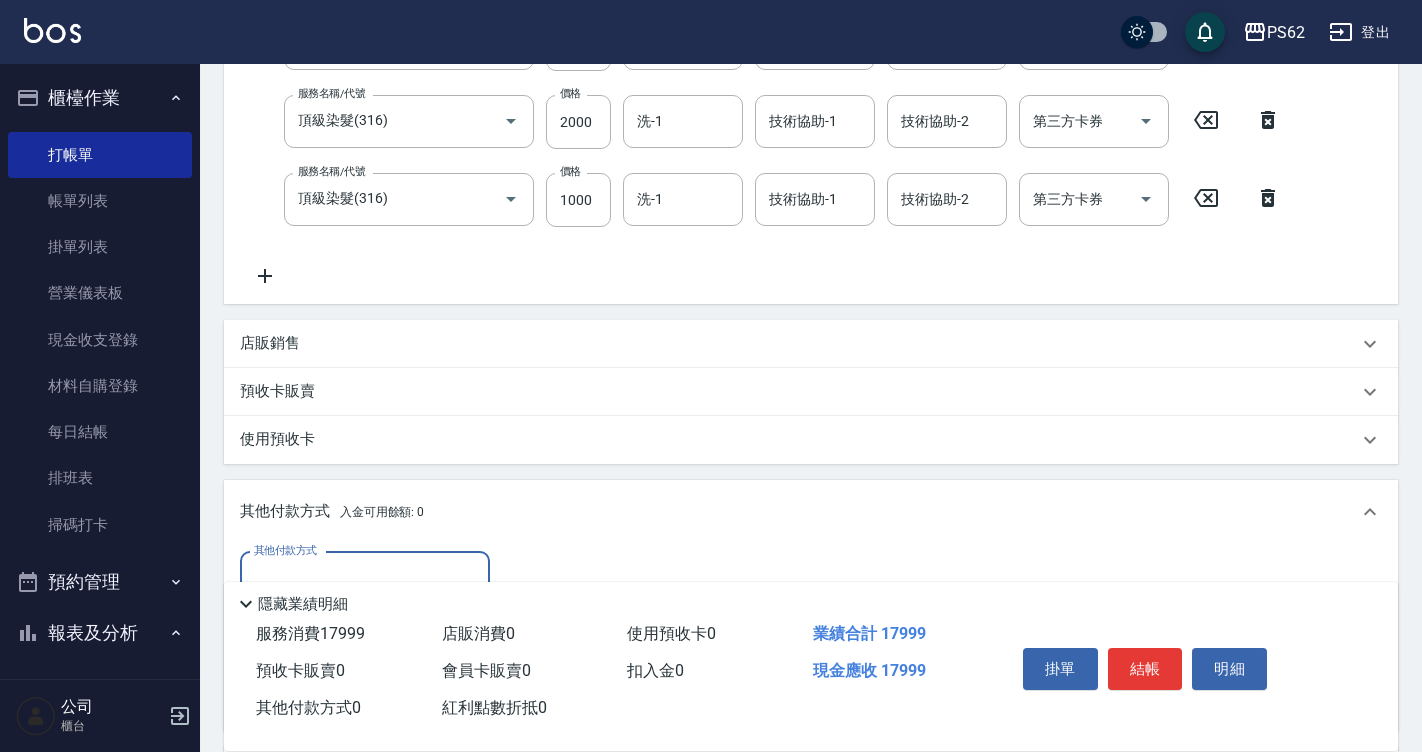 scroll, scrollTop: 0, scrollLeft: 0, axis: both 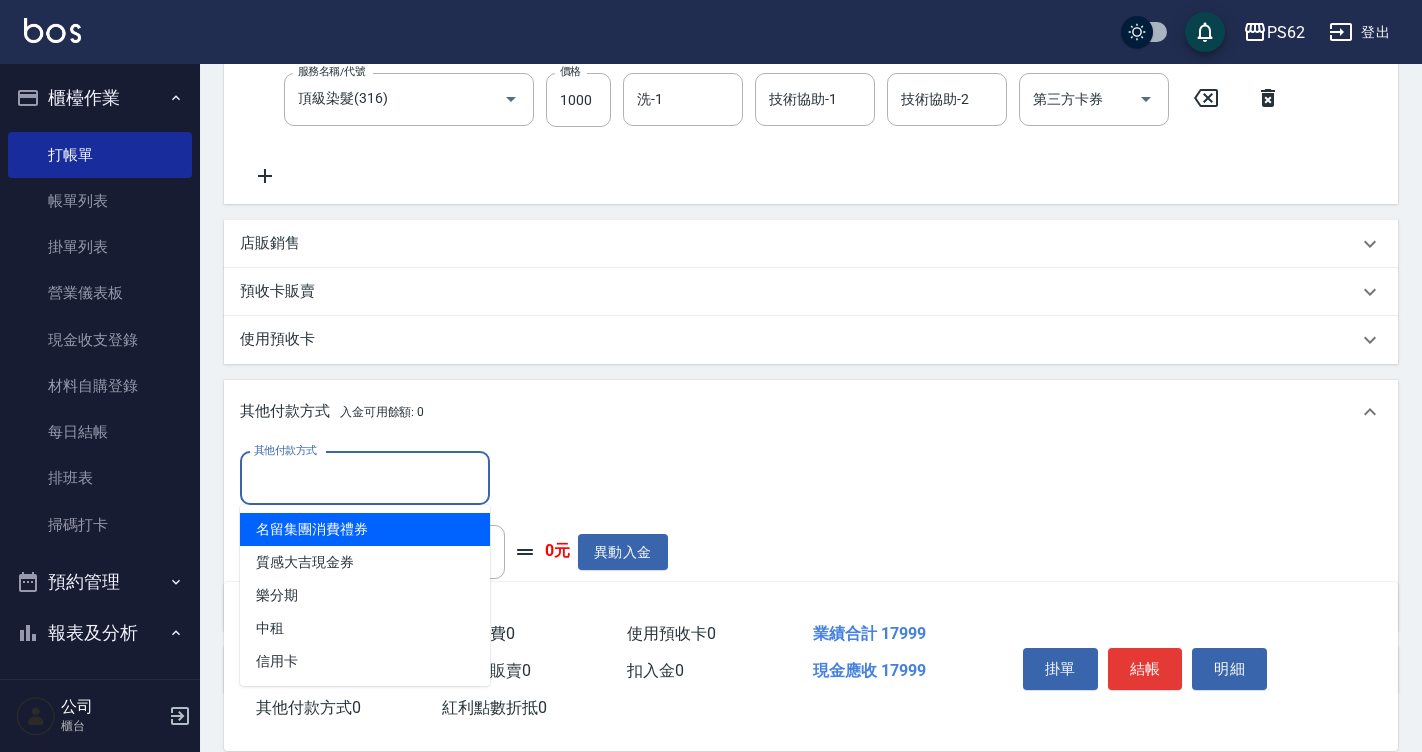 click on "其他付款方式" at bounding box center [365, 478] 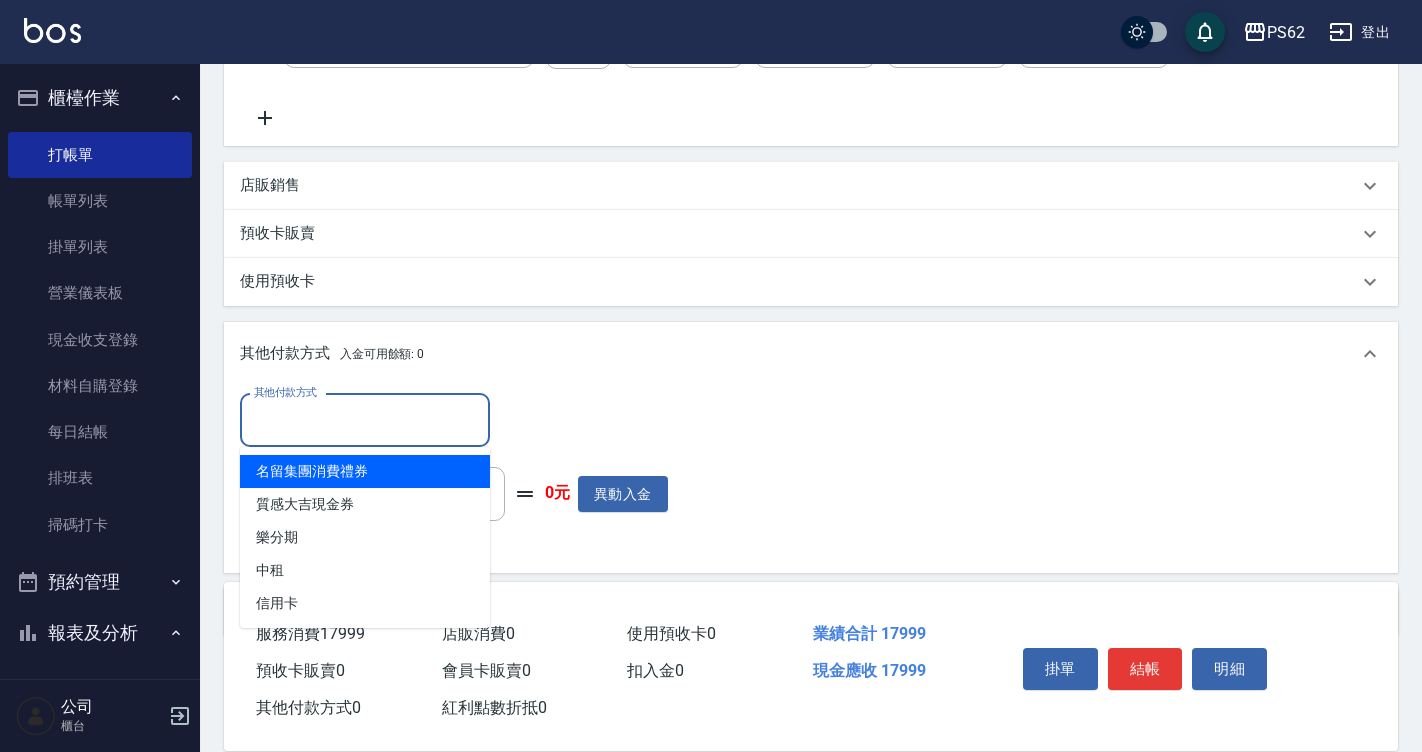 scroll, scrollTop: 771, scrollLeft: 0, axis: vertical 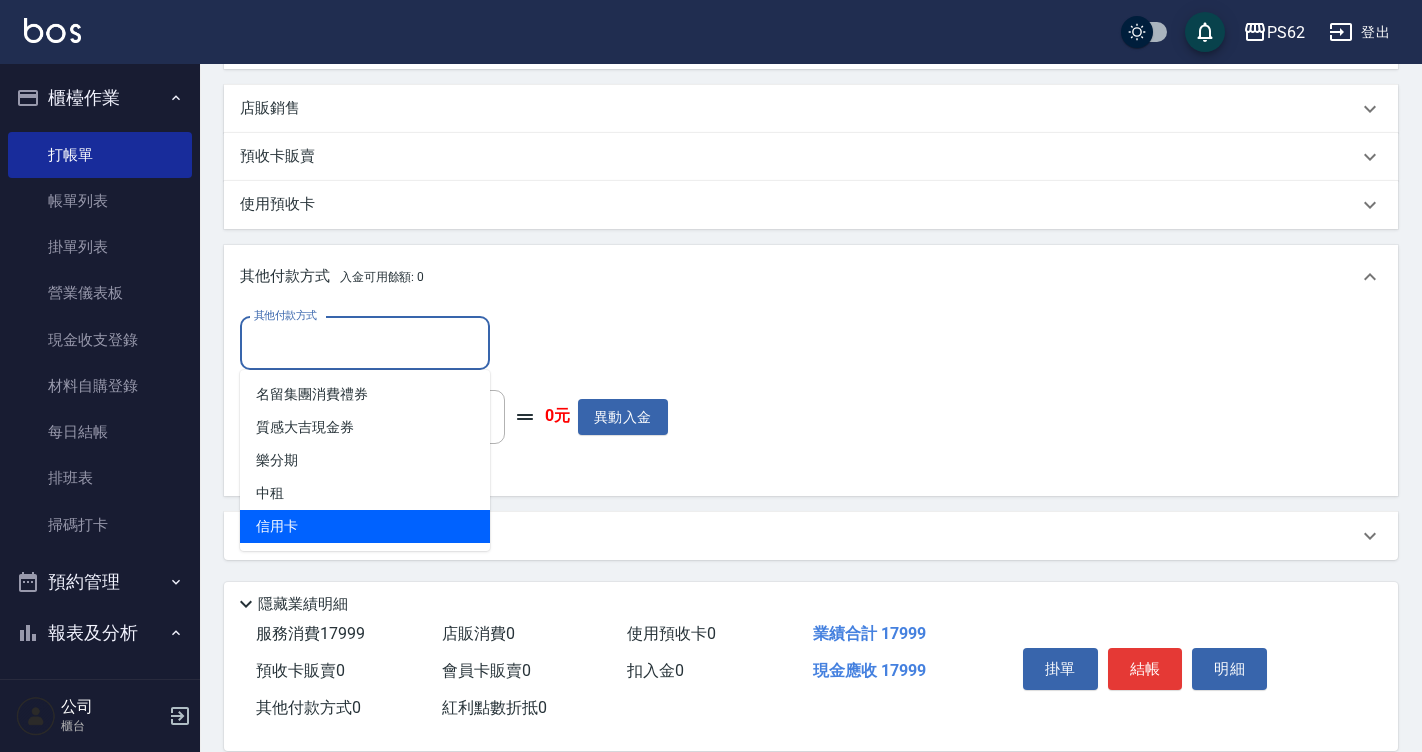 click on "信用卡" at bounding box center [365, 526] 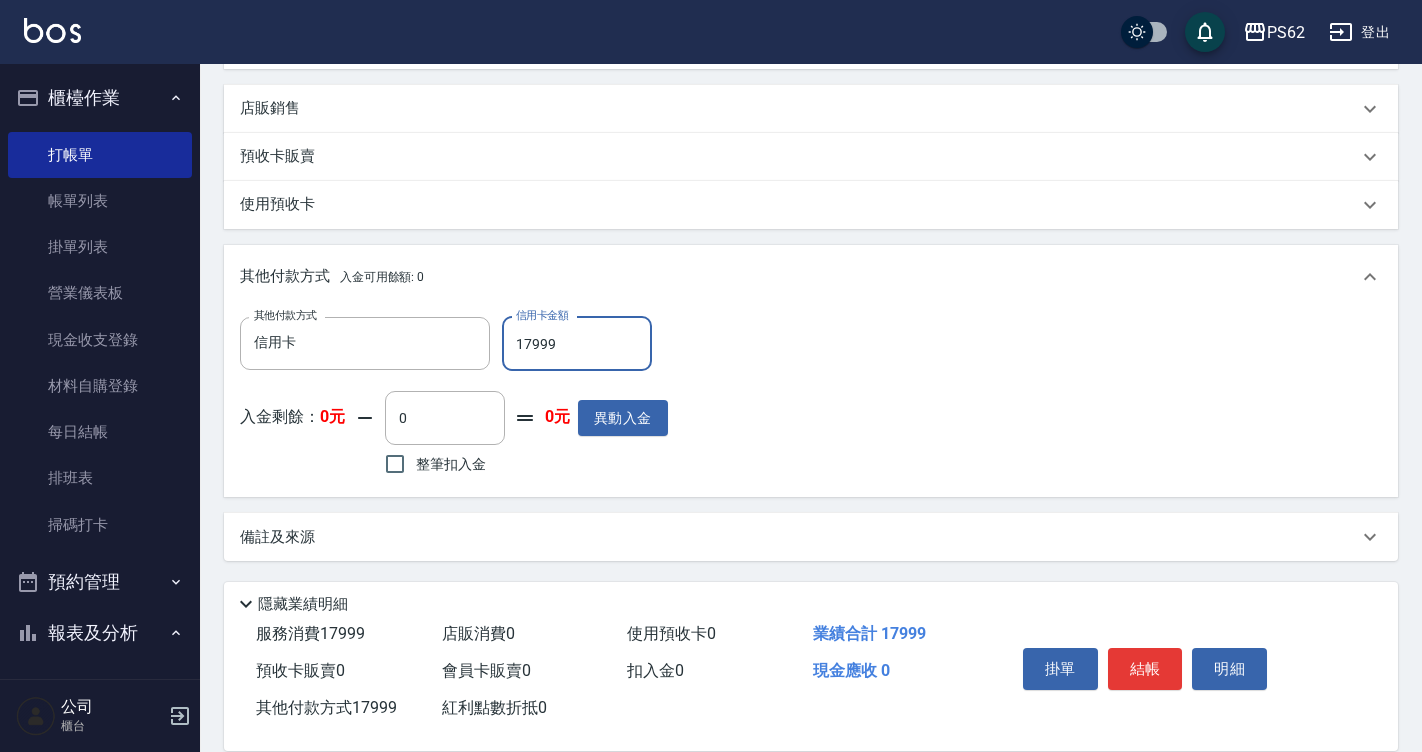 type on "17999" 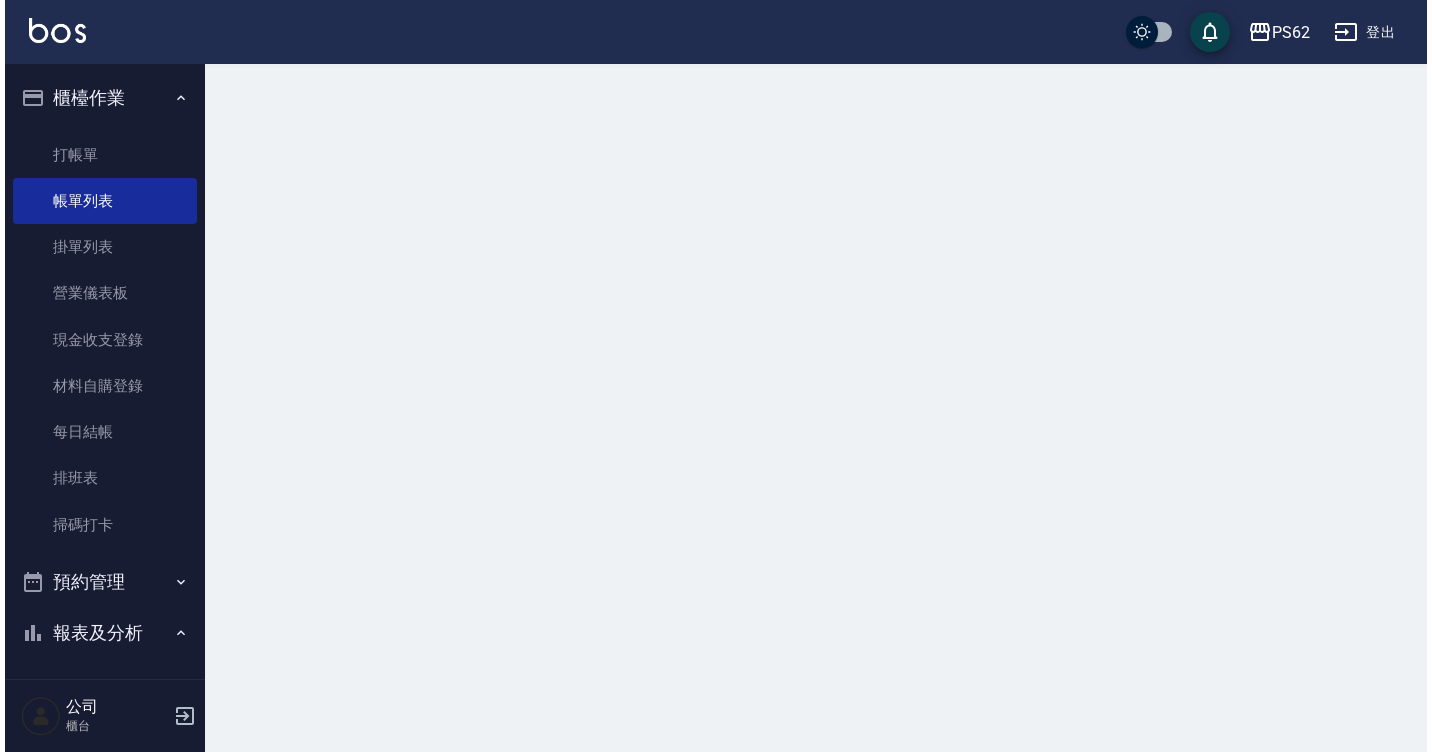 scroll, scrollTop: 0, scrollLeft: 0, axis: both 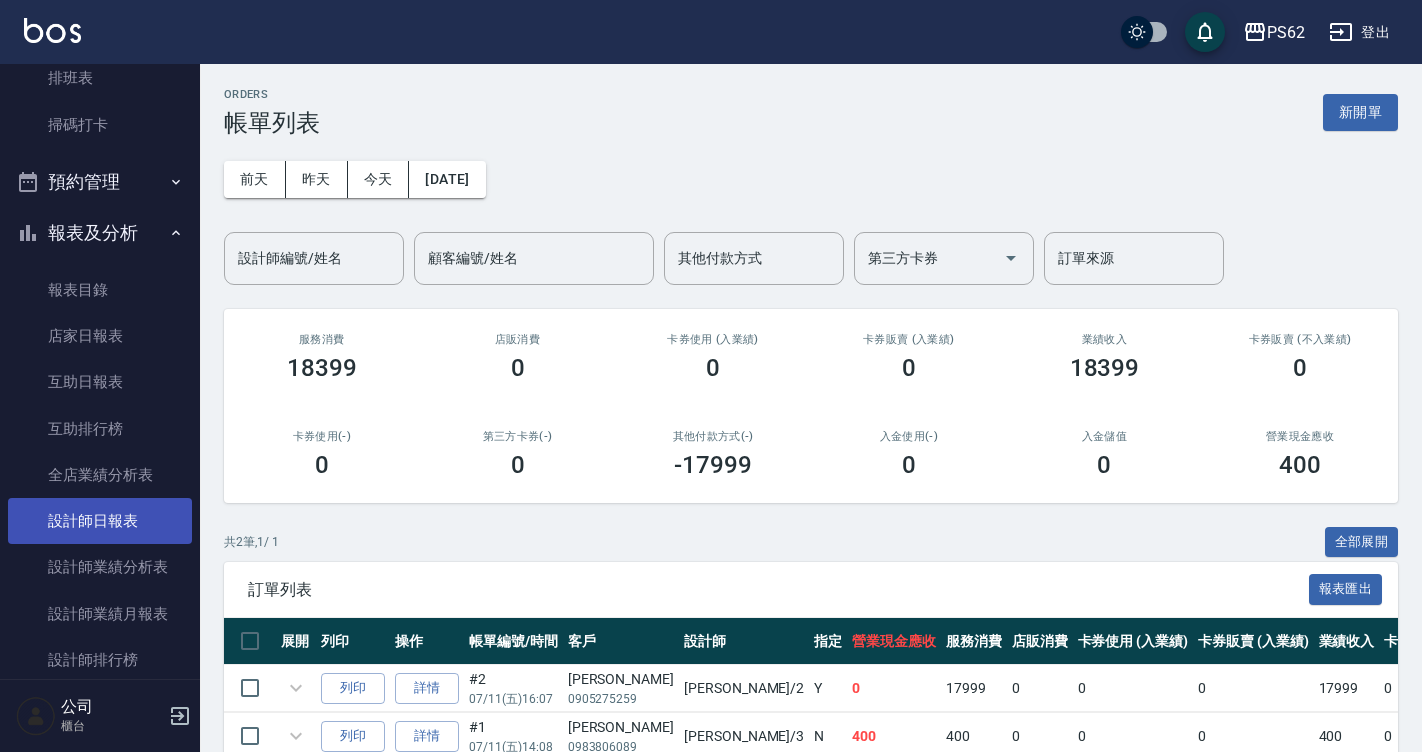 click on "設計師日報表" at bounding box center (100, 521) 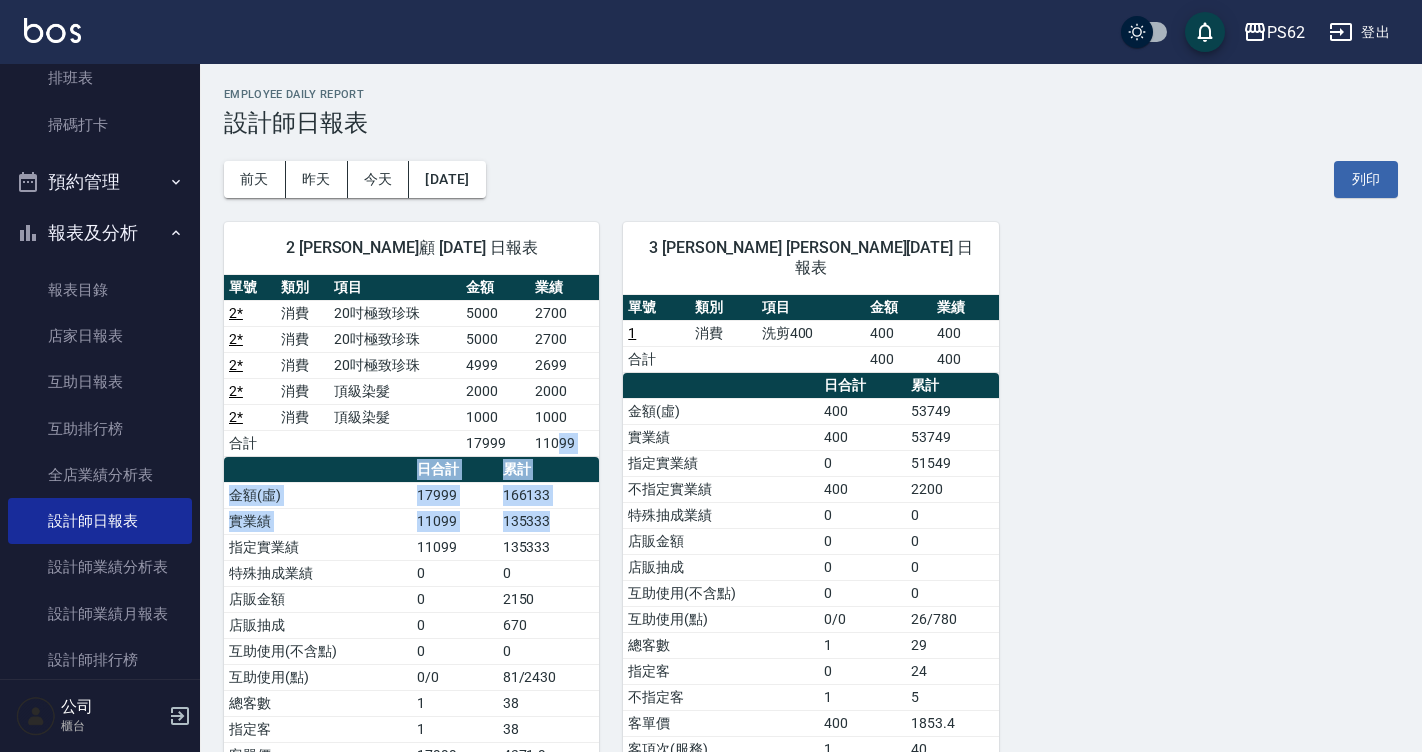drag, startPoint x: 556, startPoint y: 453, endPoint x: 574, endPoint y: 529, distance: 78.10249 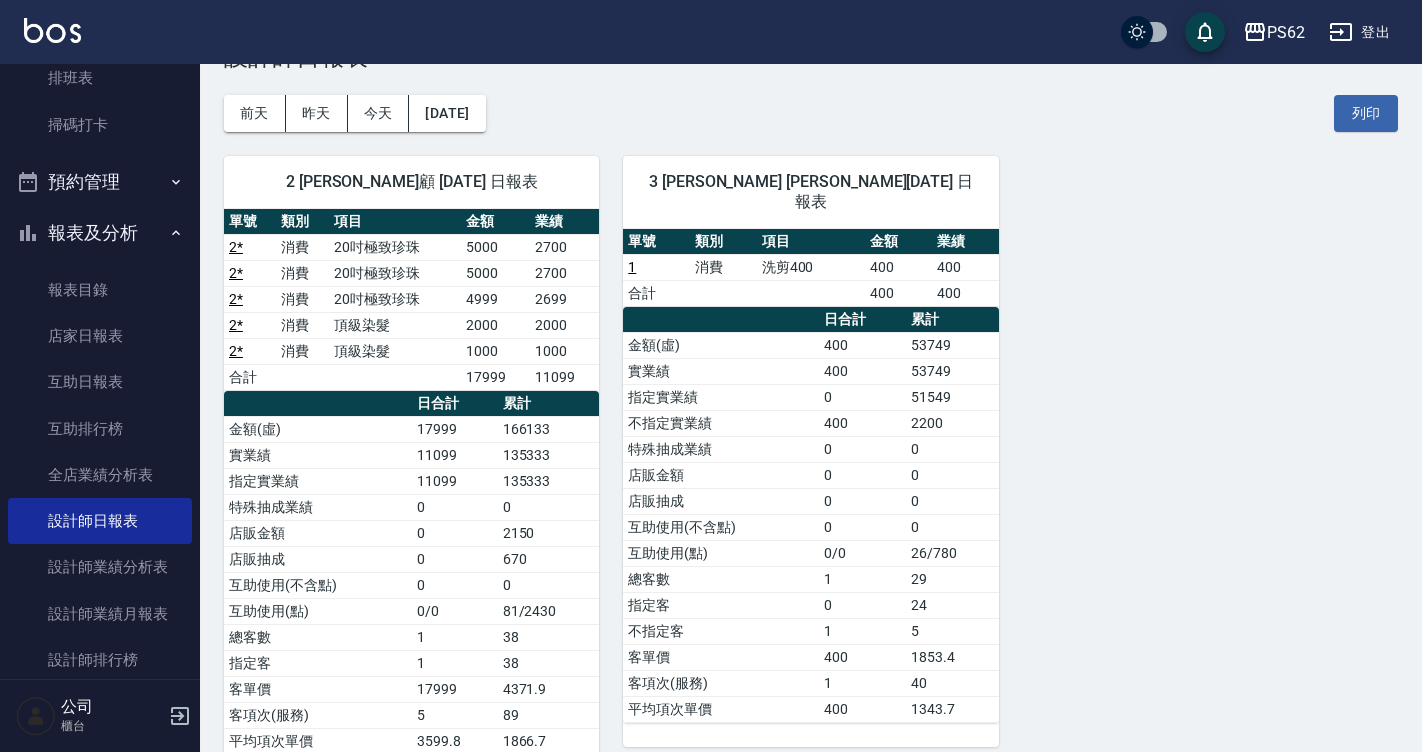 scroll, scrollTop: 117, scrollLeft: 0, axis: vertical 